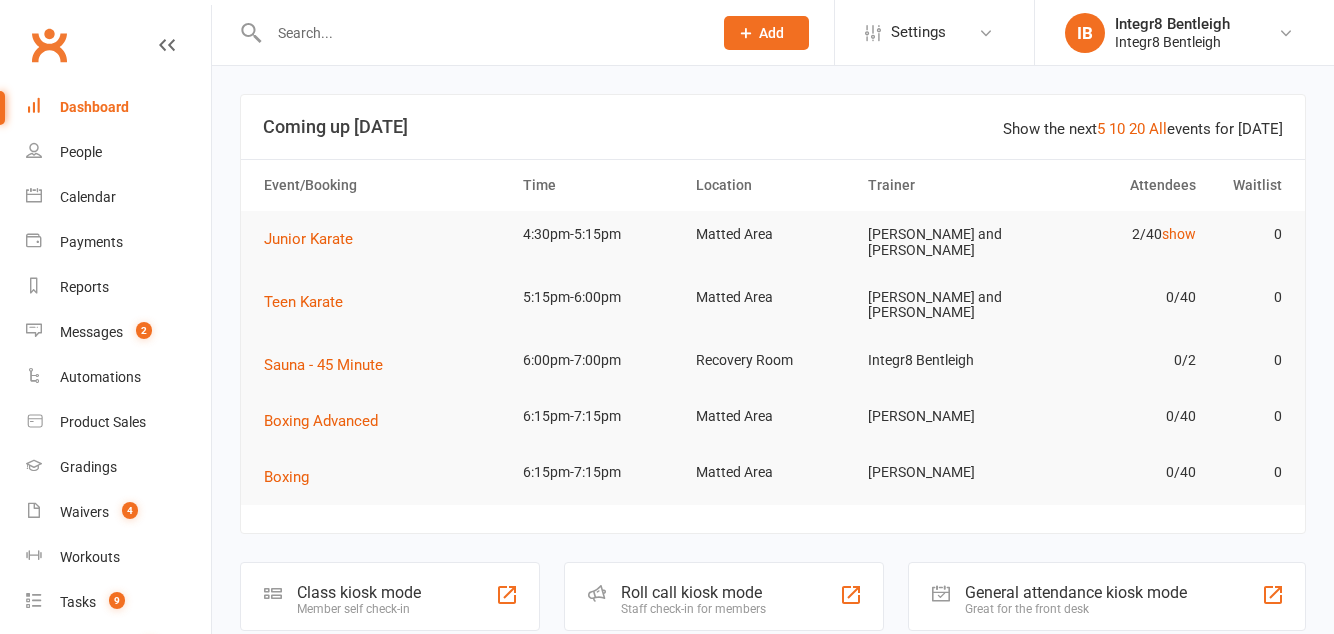 scroll, scrollTop: 0, scrollLeft: 0, axis: both 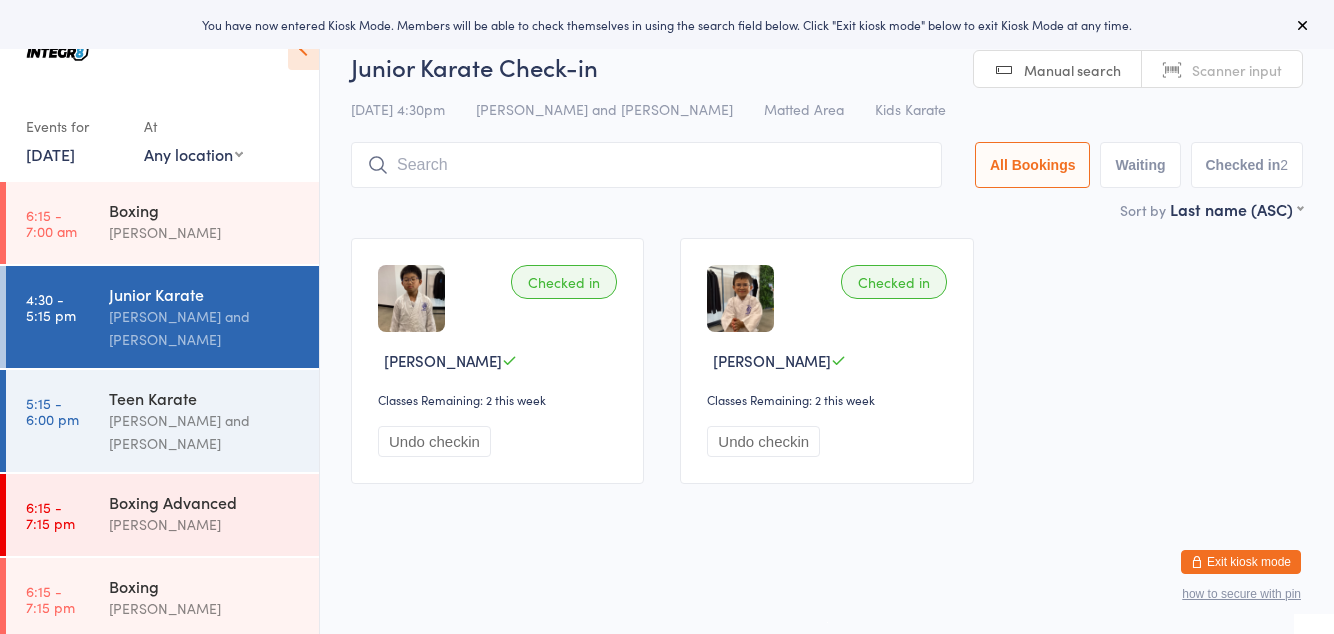 click at bounding box center [646, 165] 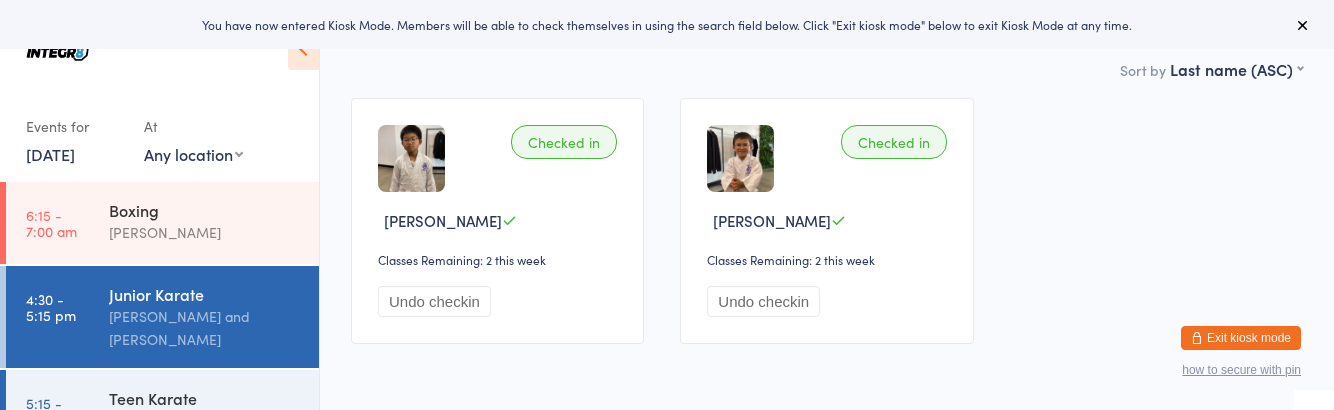 scroll, scrollTop: 142, scrollLeft: 0, axis: vertical 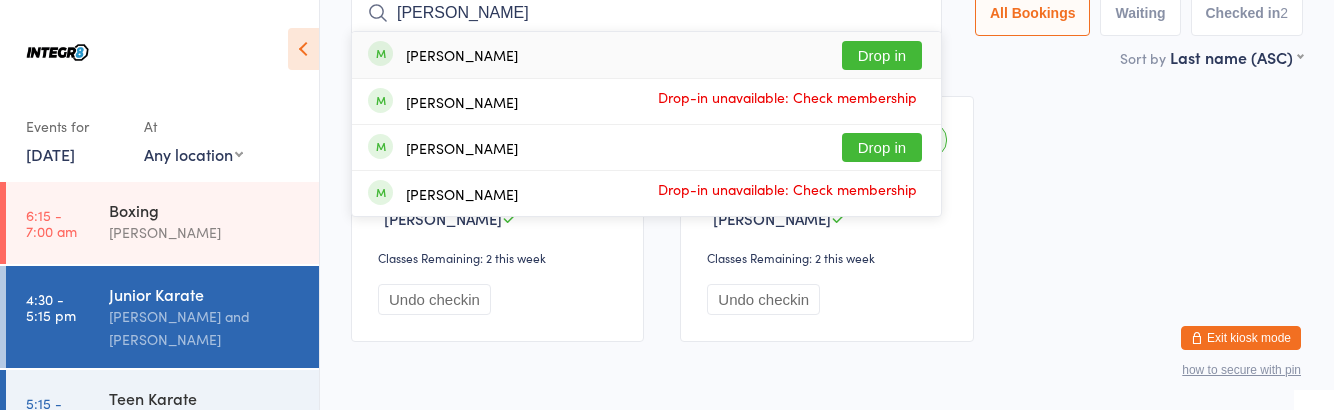 type on "Kinn" 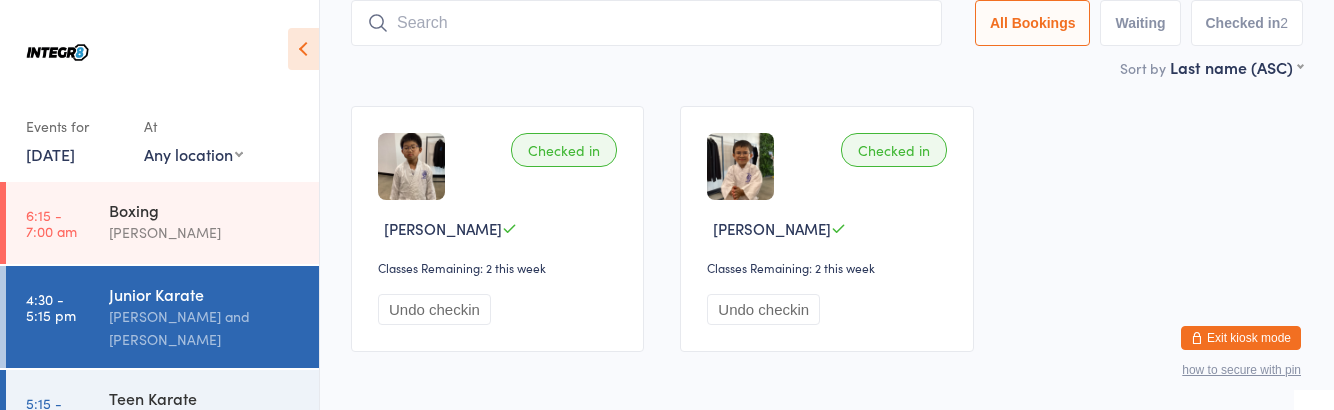 scroll, scrollTop: 0, scrollLeft: 0, axis: both 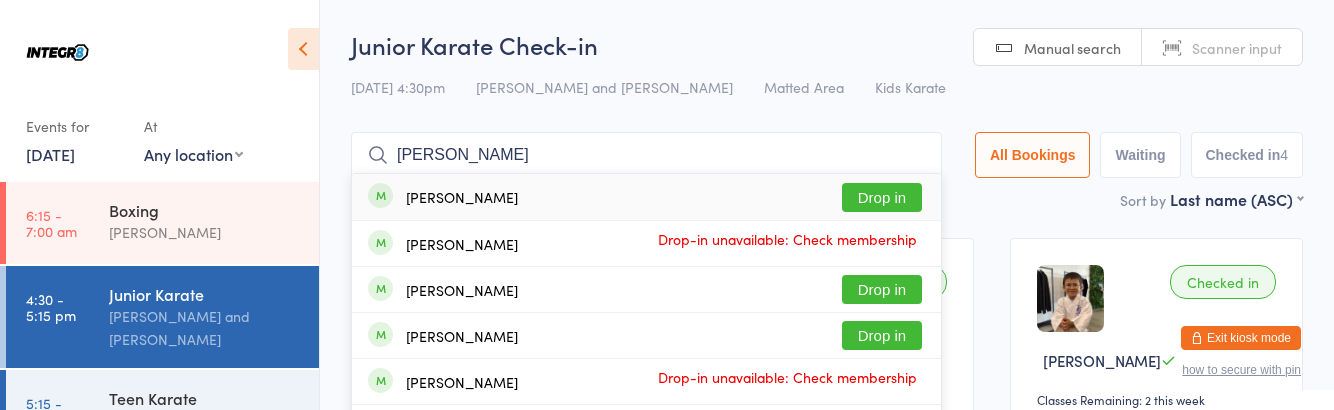 type on "Sam" 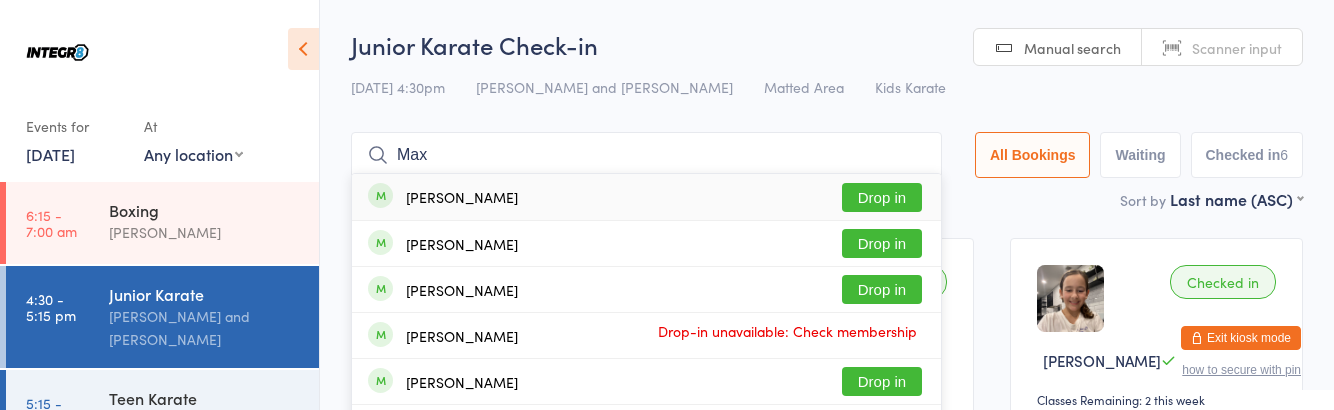type on "Max" 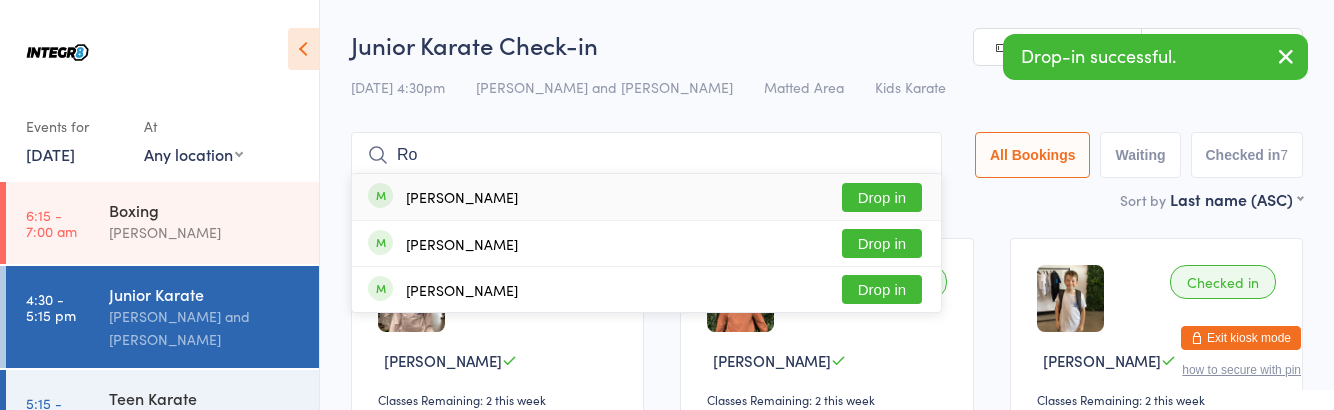 type on "Ro" 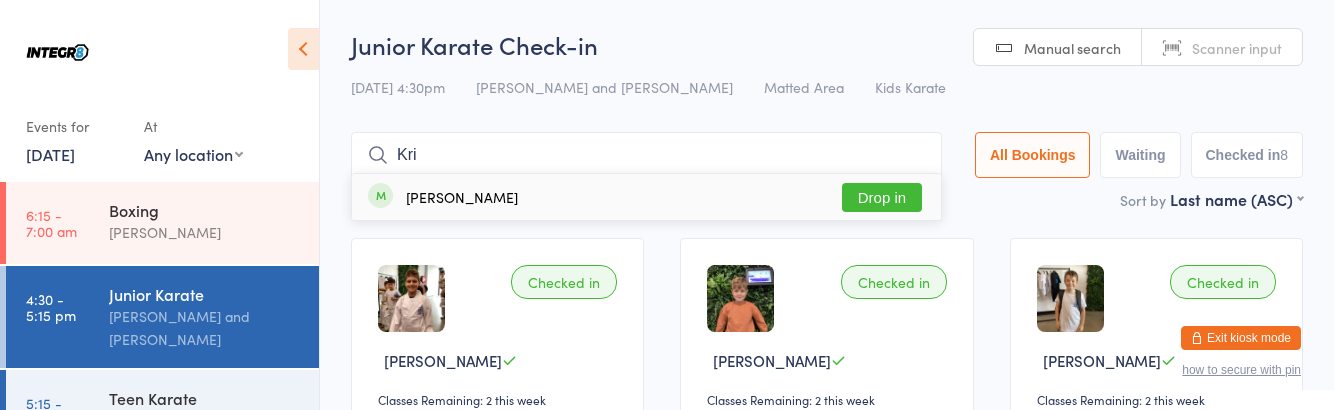 type on "Kri" 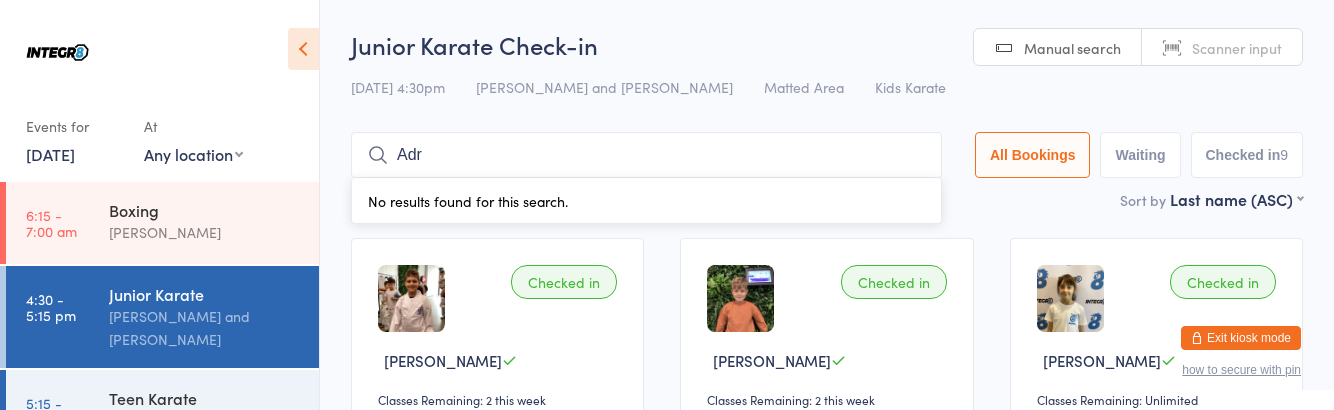 type on "Adri" 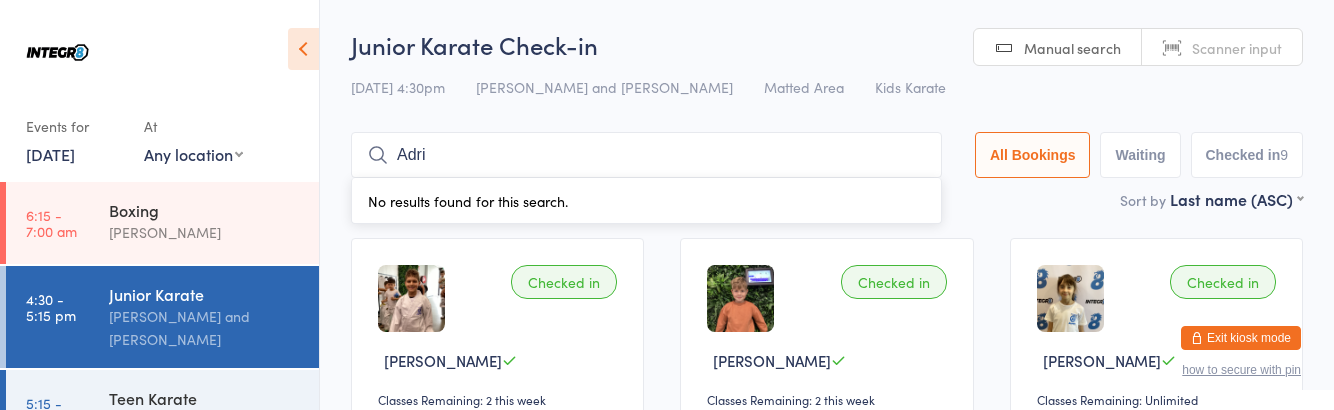 click on "Adri" at bounding box center [646, 155] 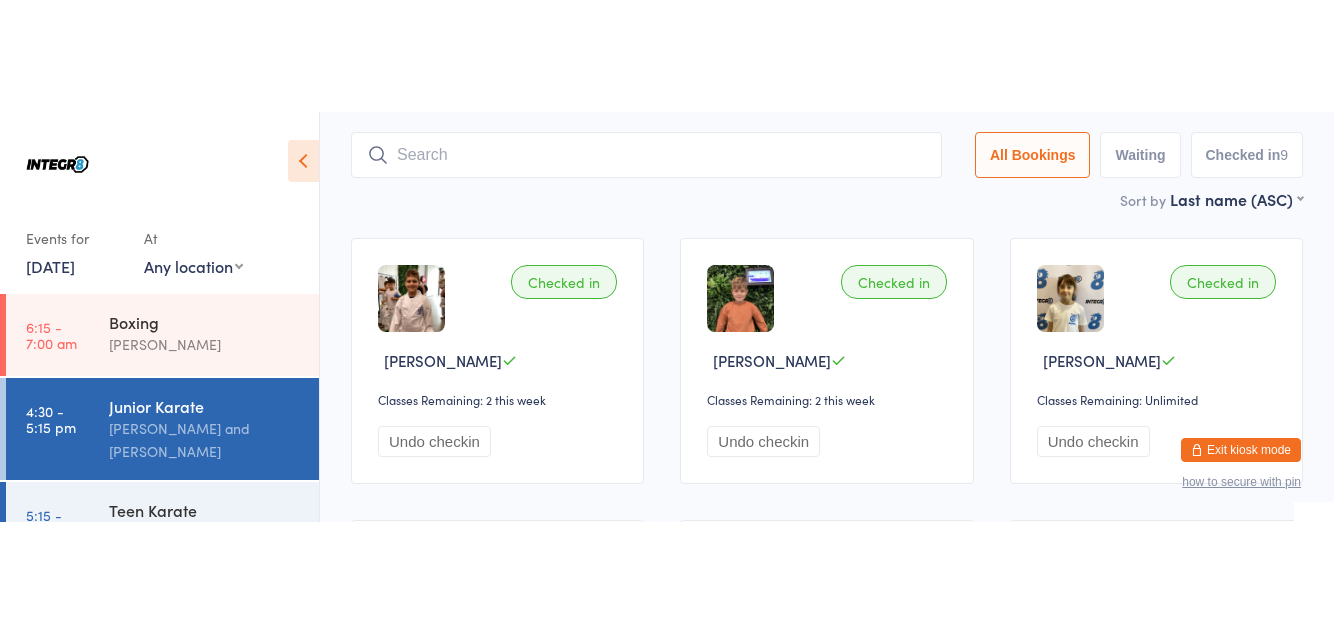 scroll, scrollTop: 132, scrollLeft: 0, axis: vertical 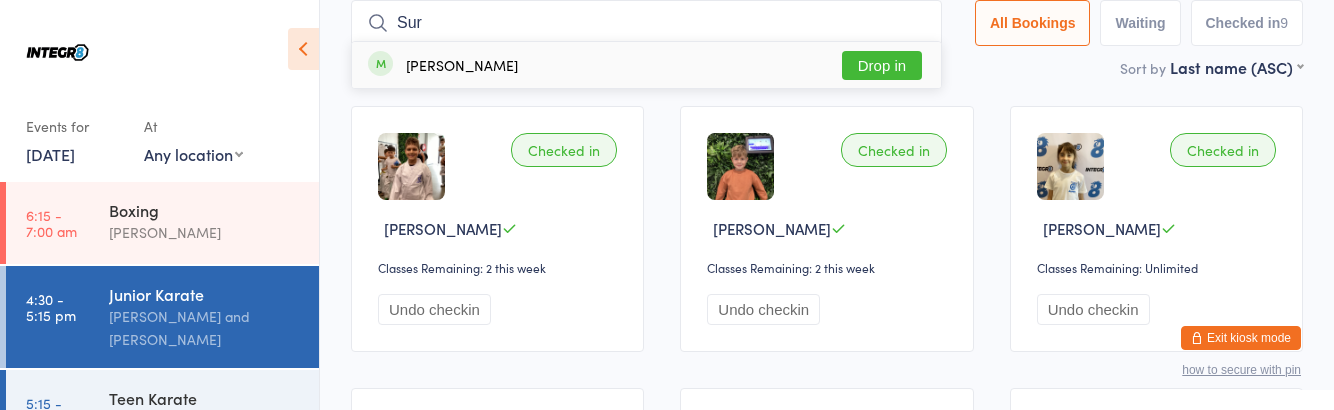 type on "Sur" 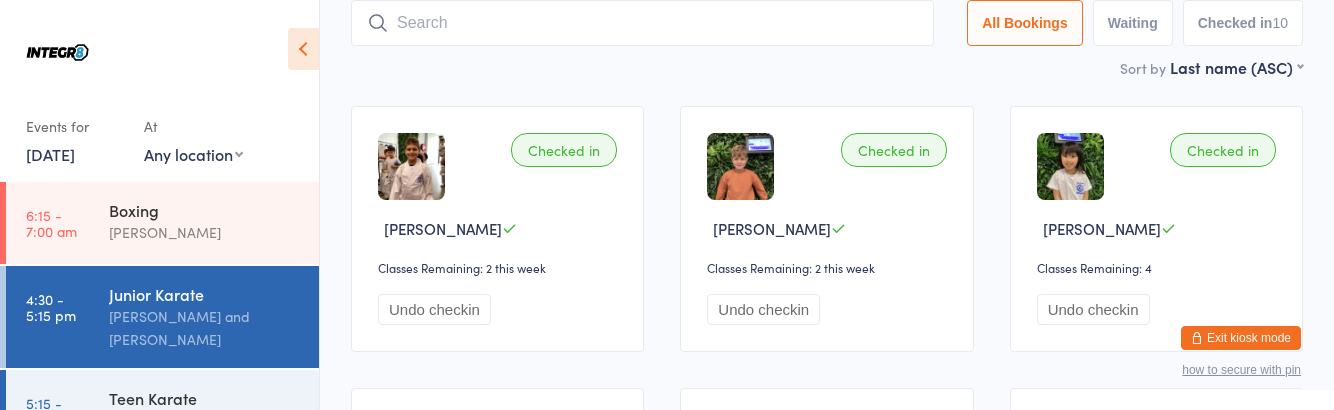 click at bounding box center [1070, 166] 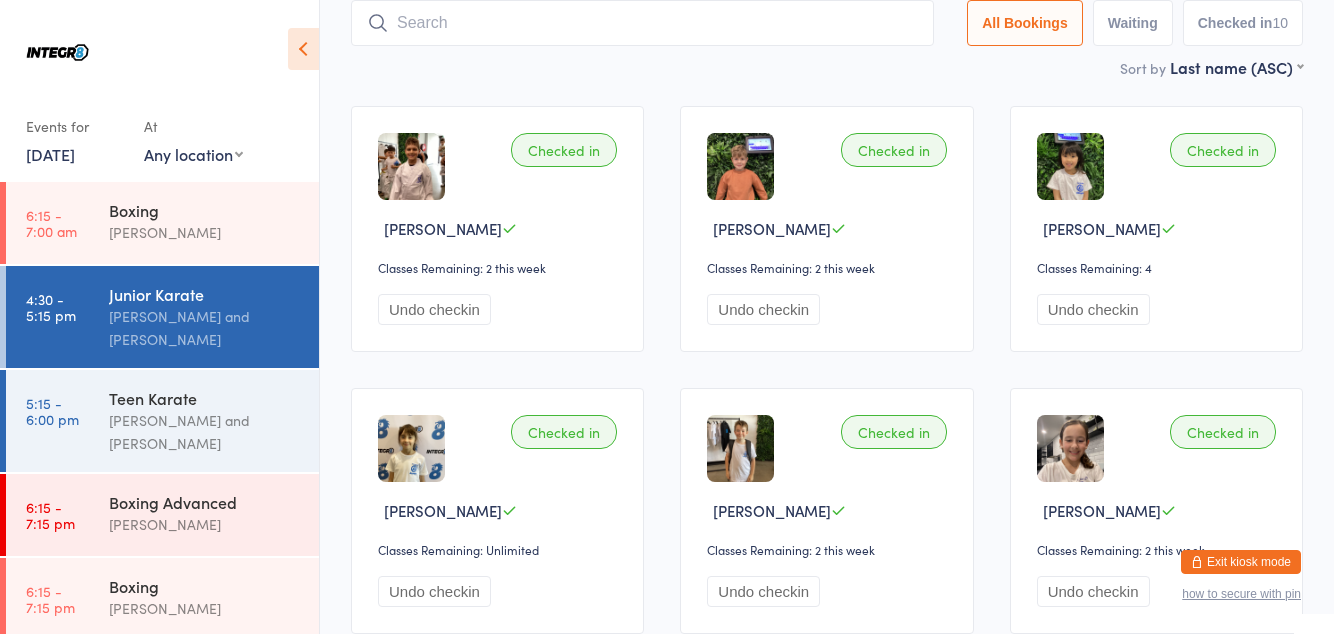 click on "Teen Karate Giuseppe Amato and Domenic Amato" at bounding box center [214, 421] 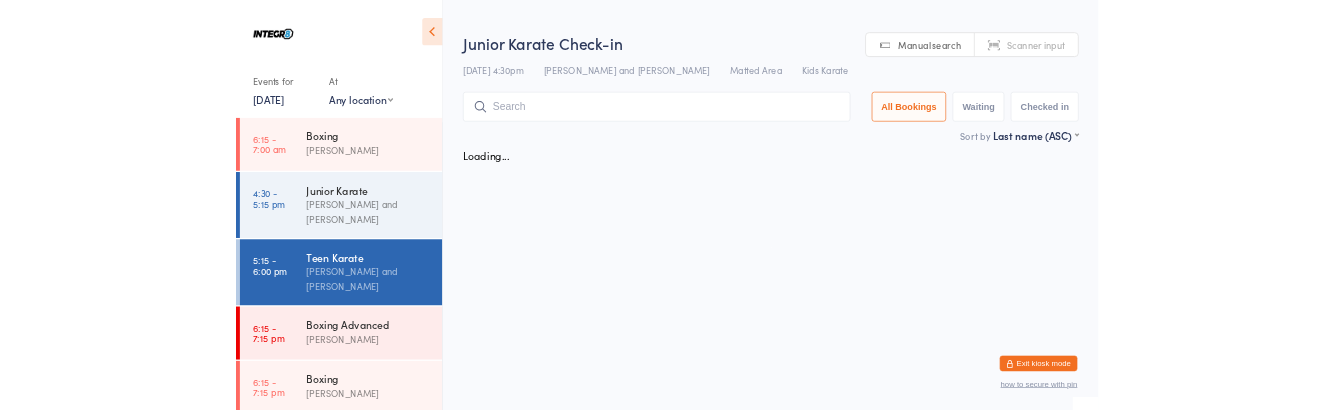scroll, scrollTop: 0, scrollLeft: 0, axis: both 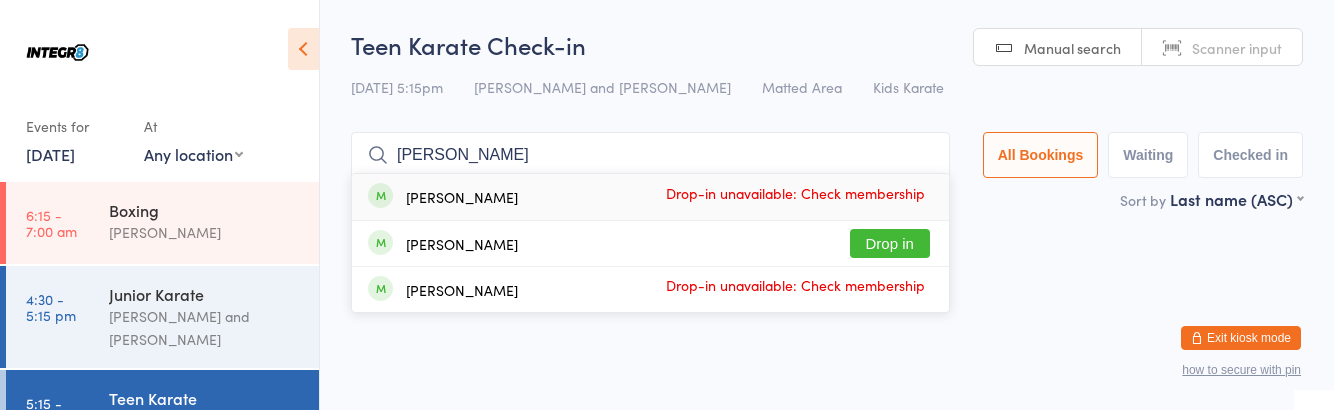 type on "Sophie" 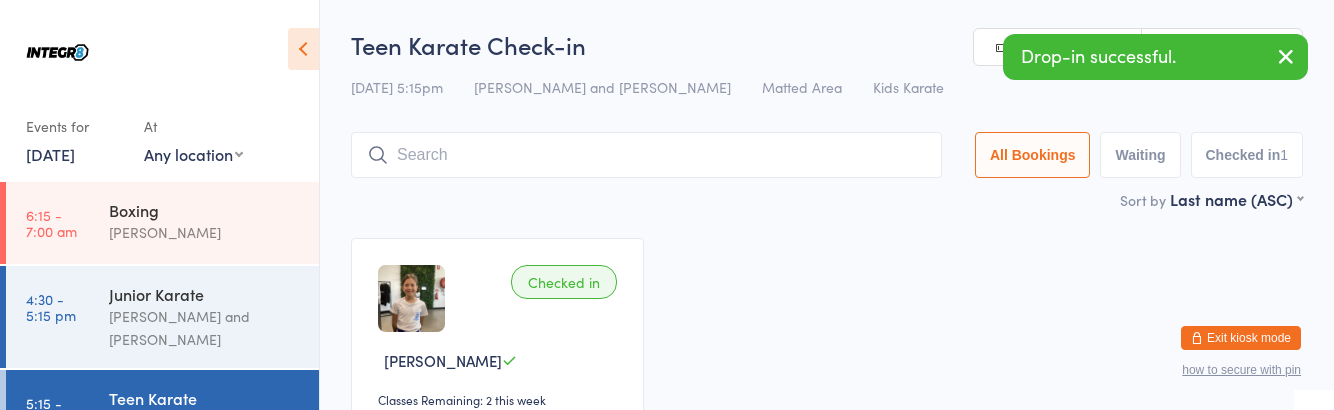 click on "[PERSON_NAME] and [PERSON_NAME]" at bounding box center (205, 328) 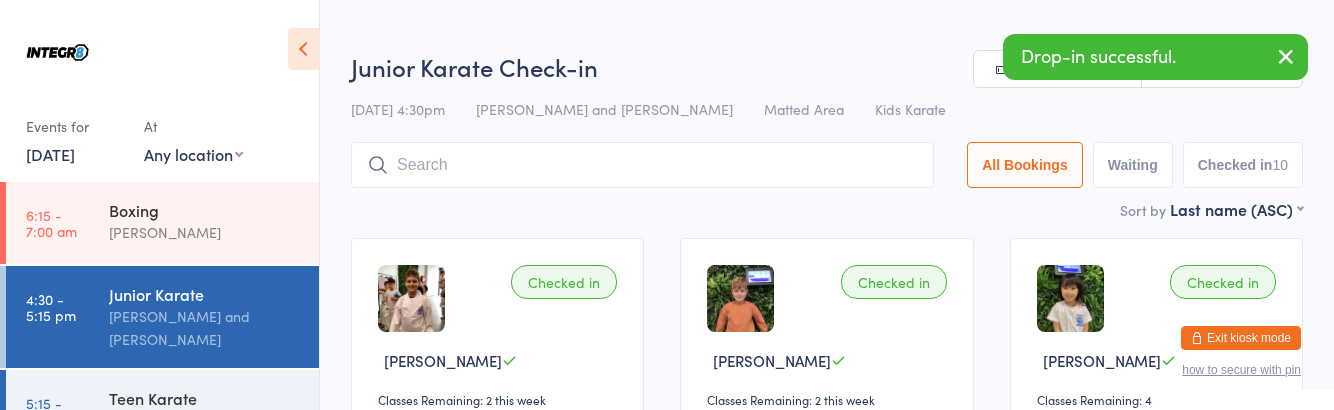 click on "Teen Karate Giuseppe Amato and Domenic Amato" at bounding box center (214, 421) 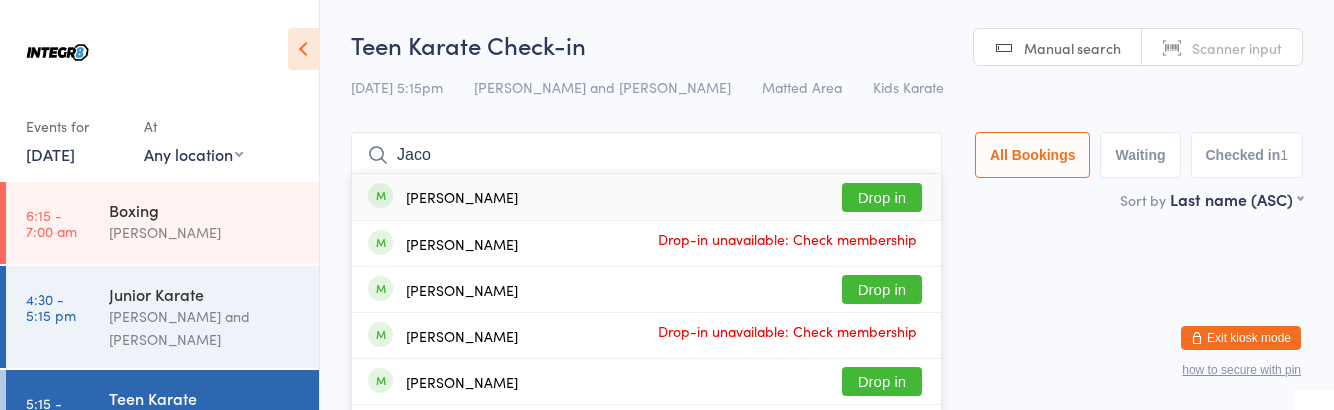 type on "Jaco" 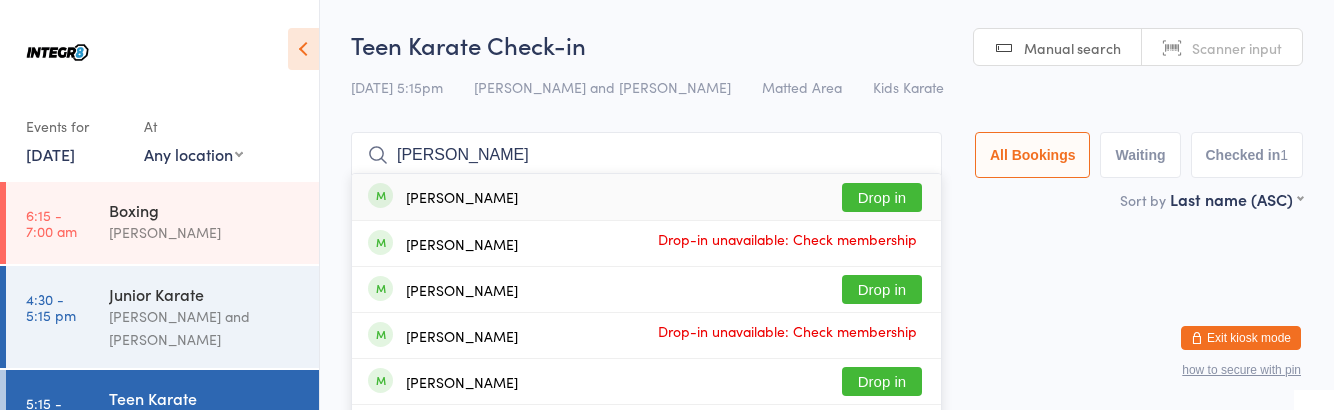 type on "Jacob" 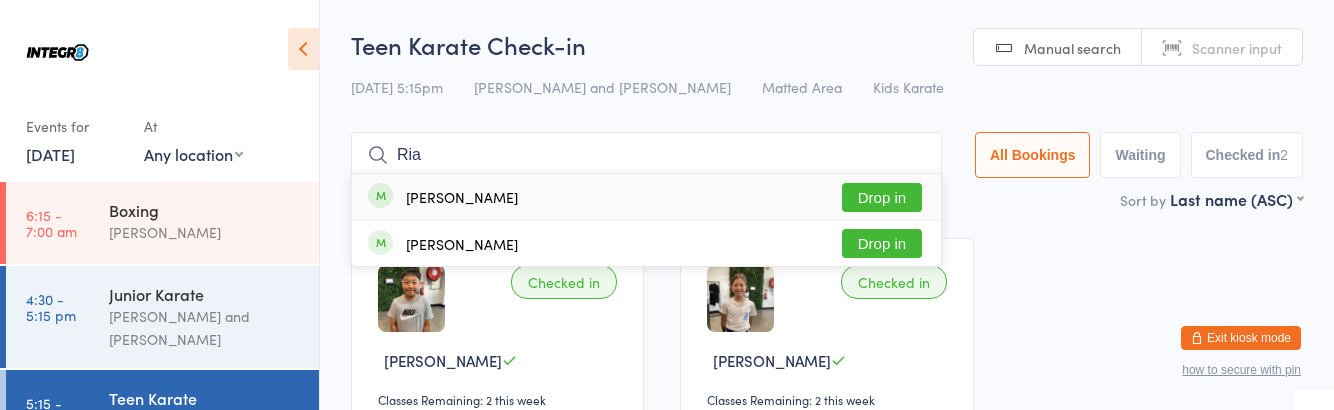 type on "Ria" 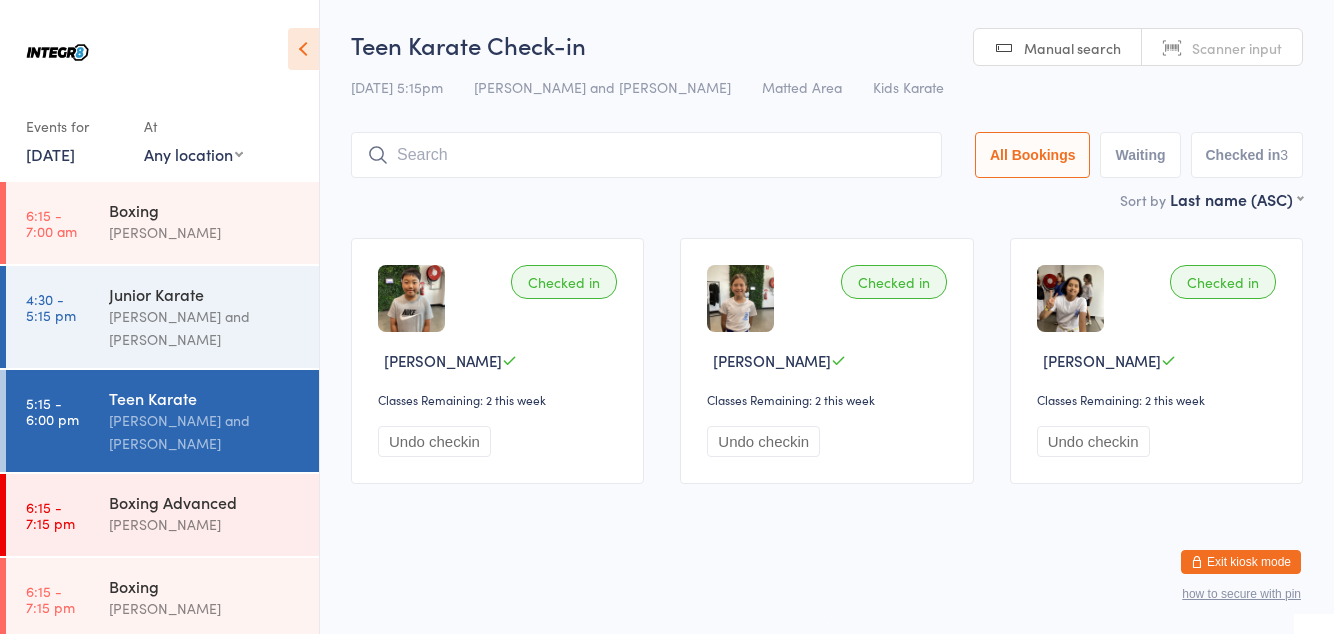 click at bounding box center (646, 155) 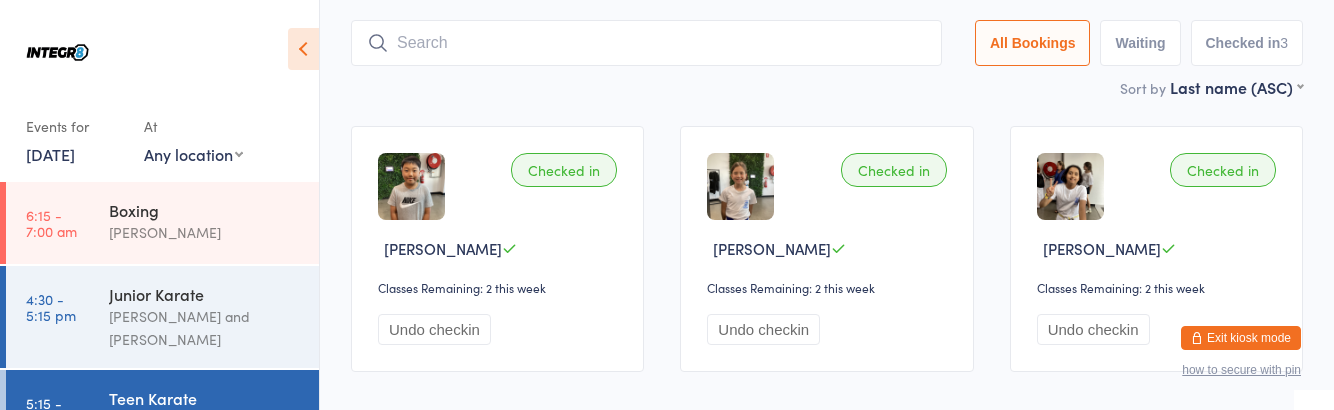 scroll, scrollTop: 132, scrollLeft: 0, axis: vertical 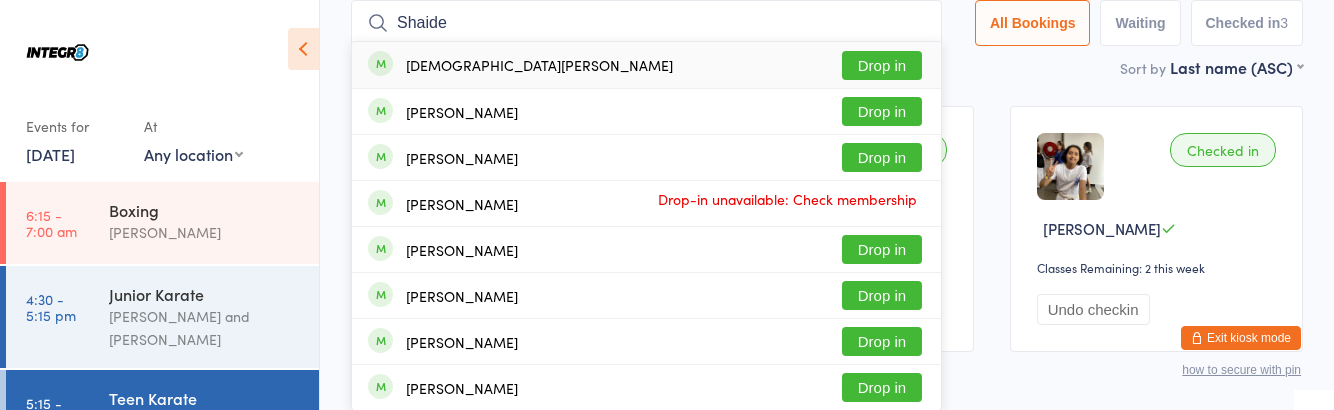 type on "Shaide" 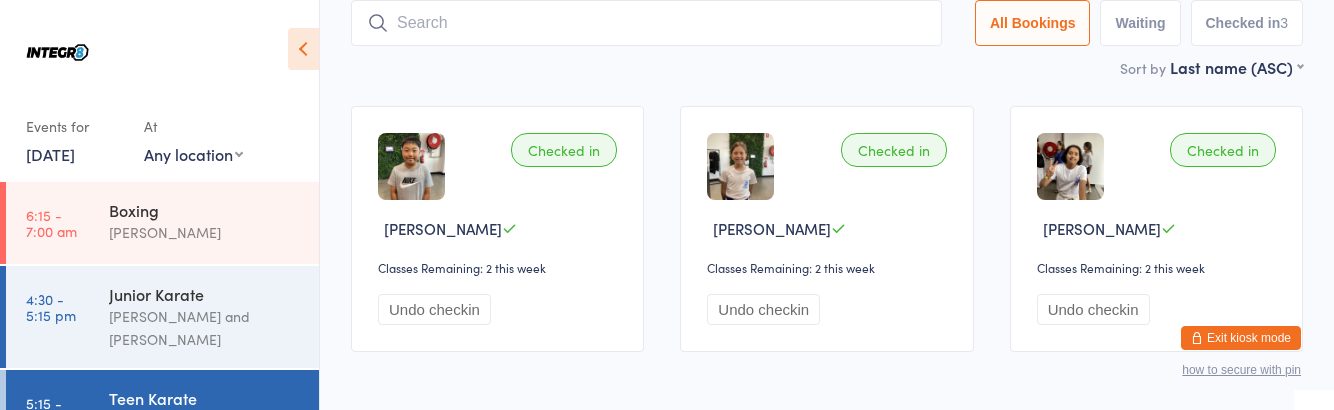scroll, scrollTop: 0, scrollLeft: 0, axis: both 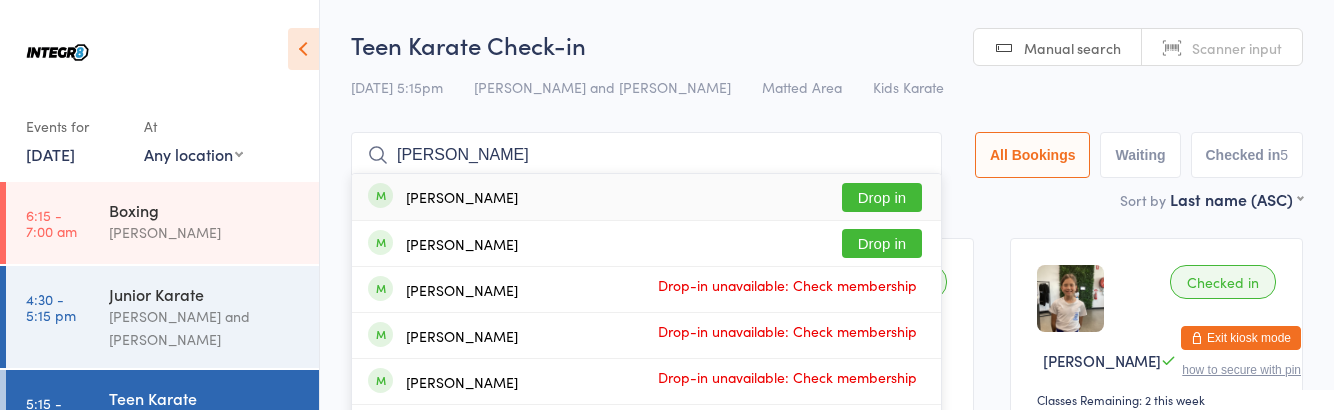 type on "Nicholas" 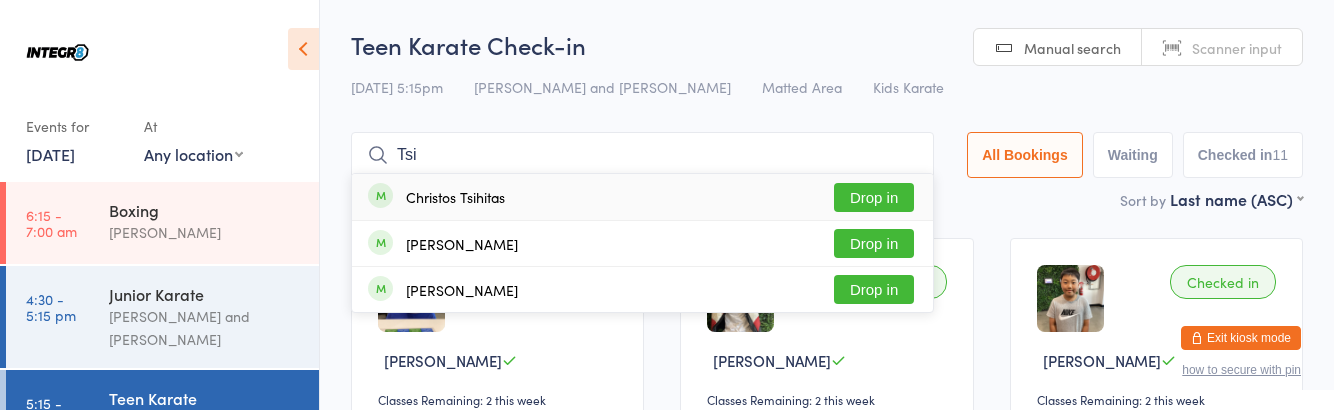 type on "Tsi" 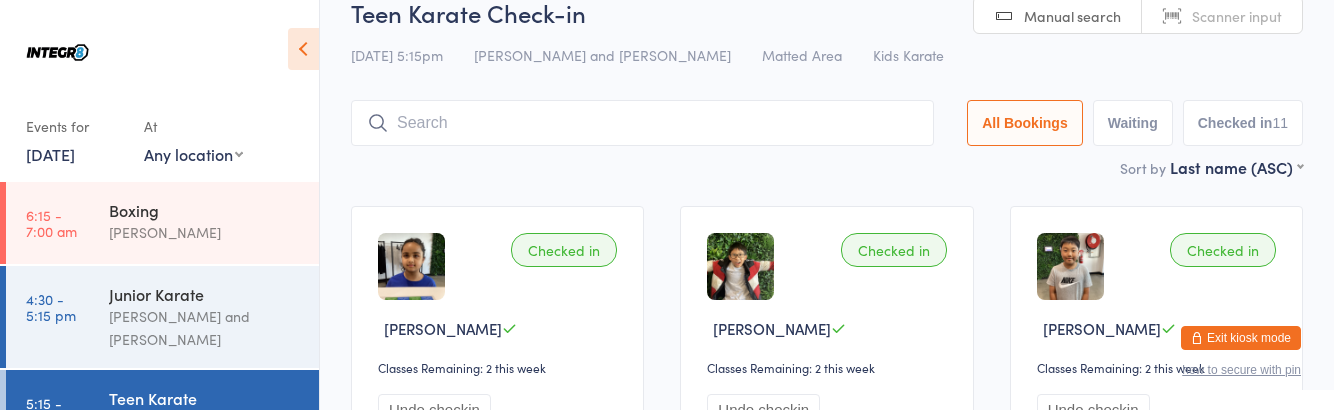 scroll, scrollTop: 34, scrollLeft: 0, axis: vertical 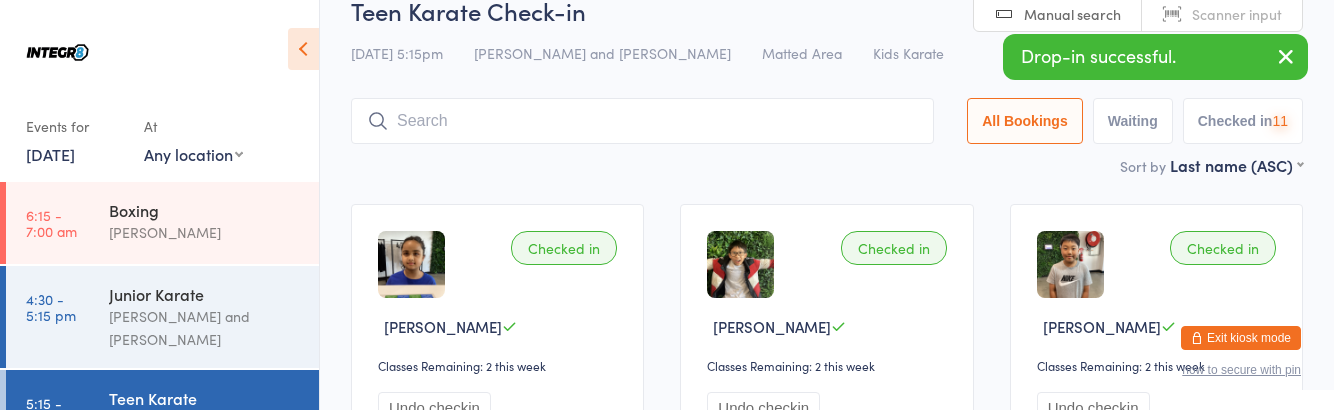 type on "M" 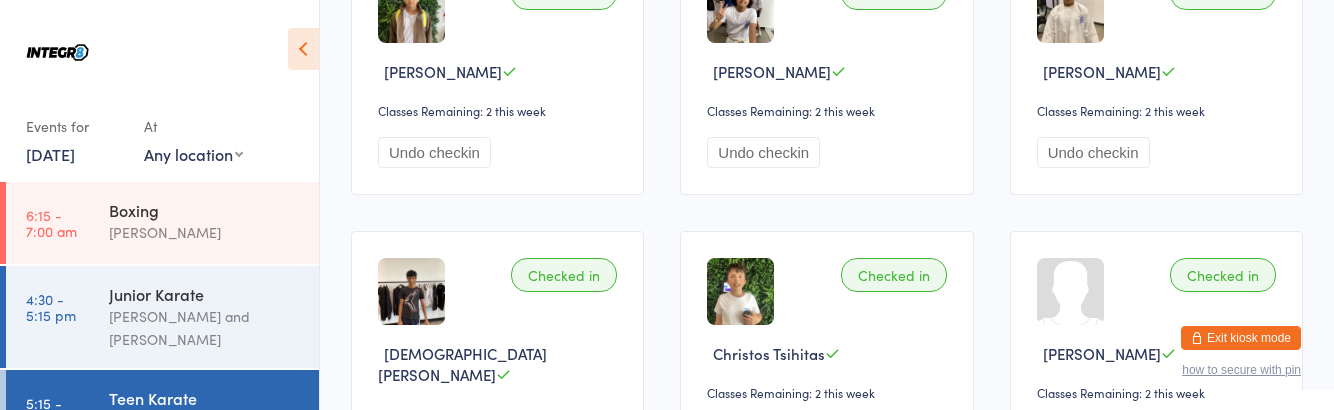 scroll, scrollTop: 854, scrollLeft: 0, axis: vertical 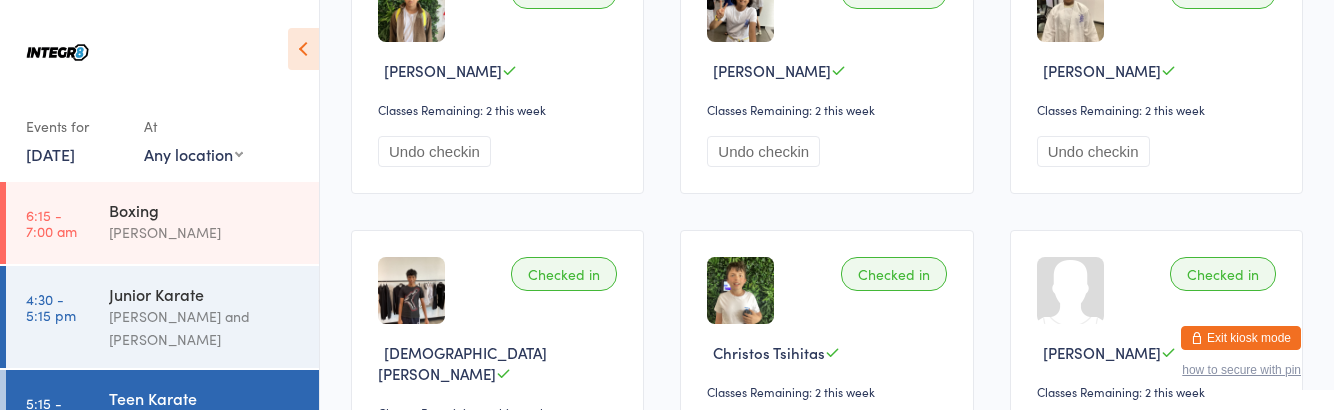 click on "Teen Karate Giuseppe Amato and Domenic Amato" at bounding box center [214, 421] 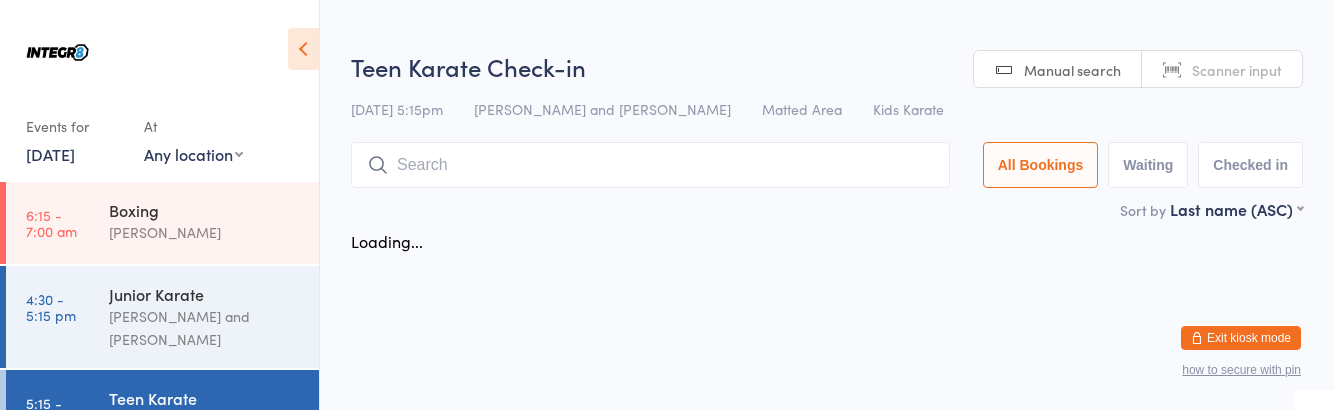 scroll, scrollTop: 0, scrollLeft: 0, axis: both 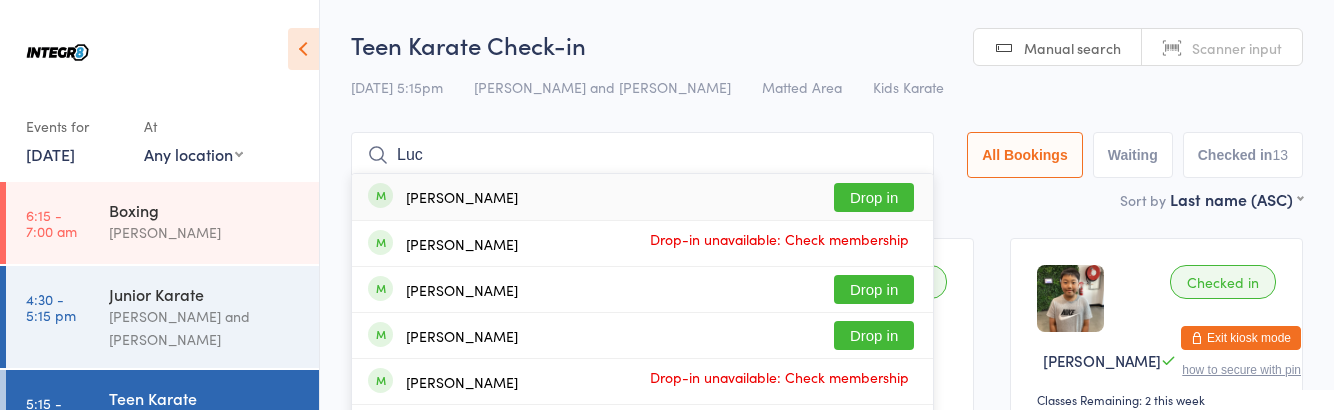 type on "Luc" 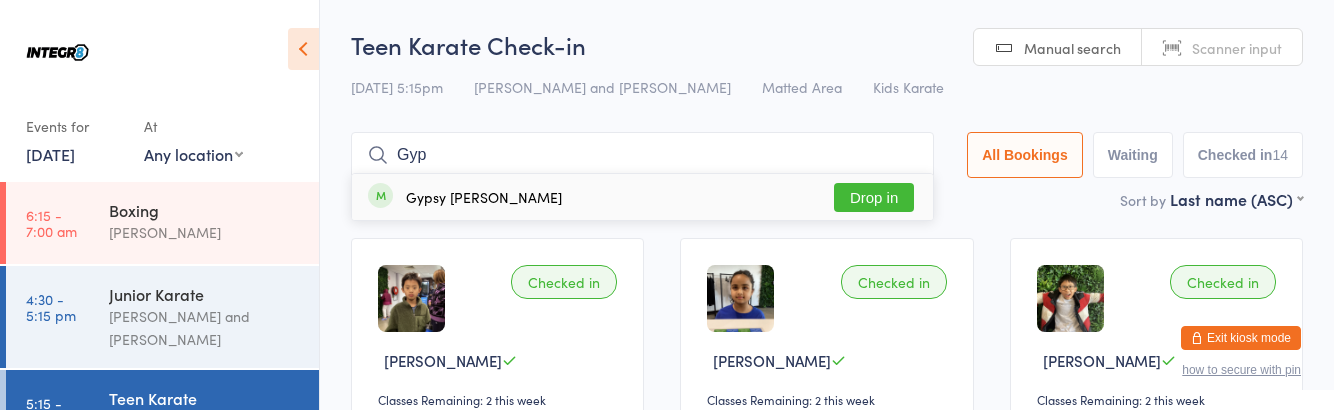 type on "Gyp" 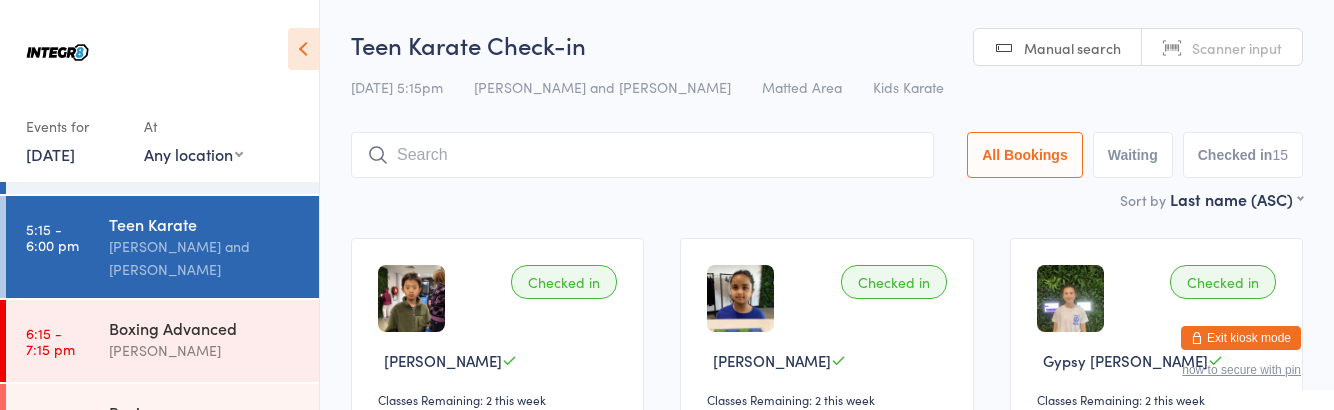 scroll, scrollTop: 179, scrollLeft: 0, axis: vertical 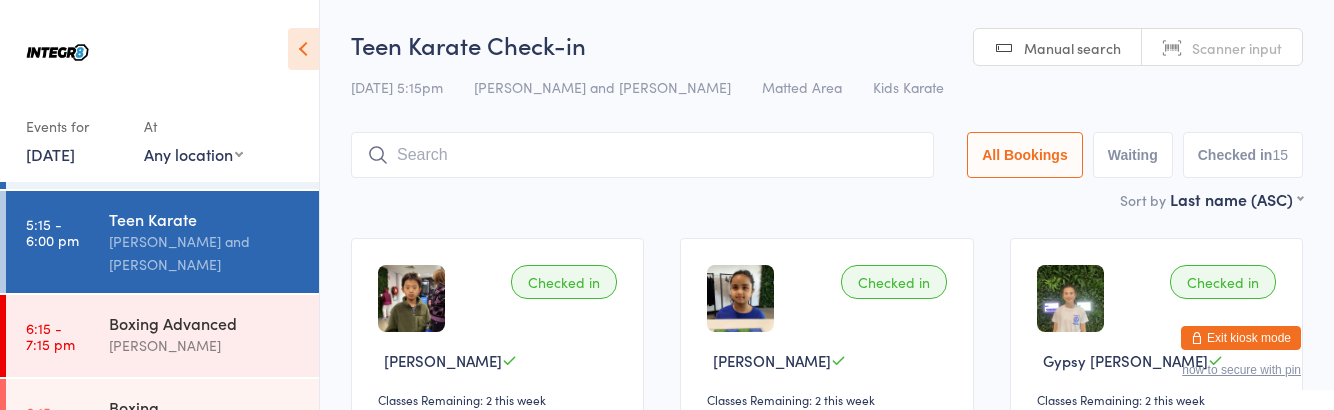 click on "Boxing Advanced" at bounding box center [205, 323] 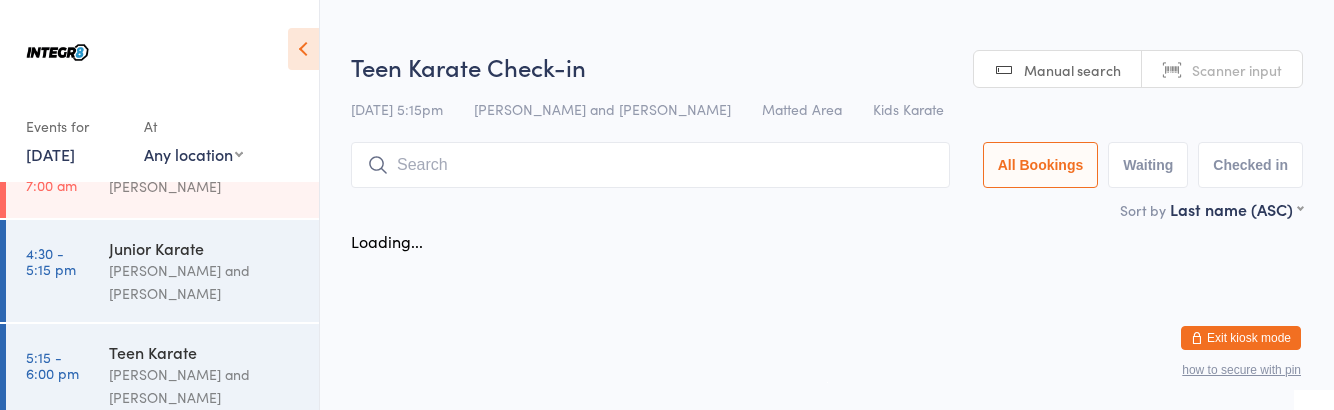 scroll, scrollTop: 46, scrollLeft: 0, axis: vertical 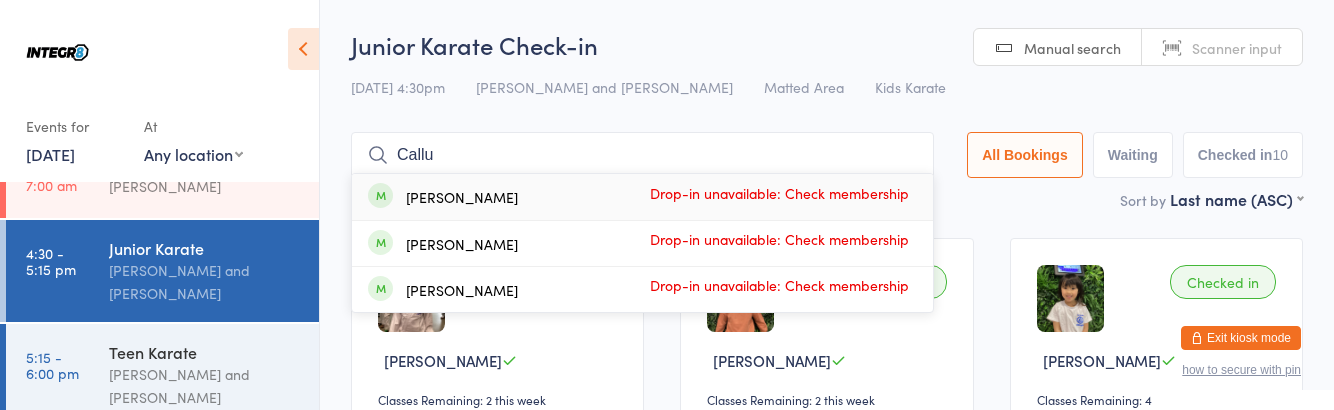 type on "Callu" 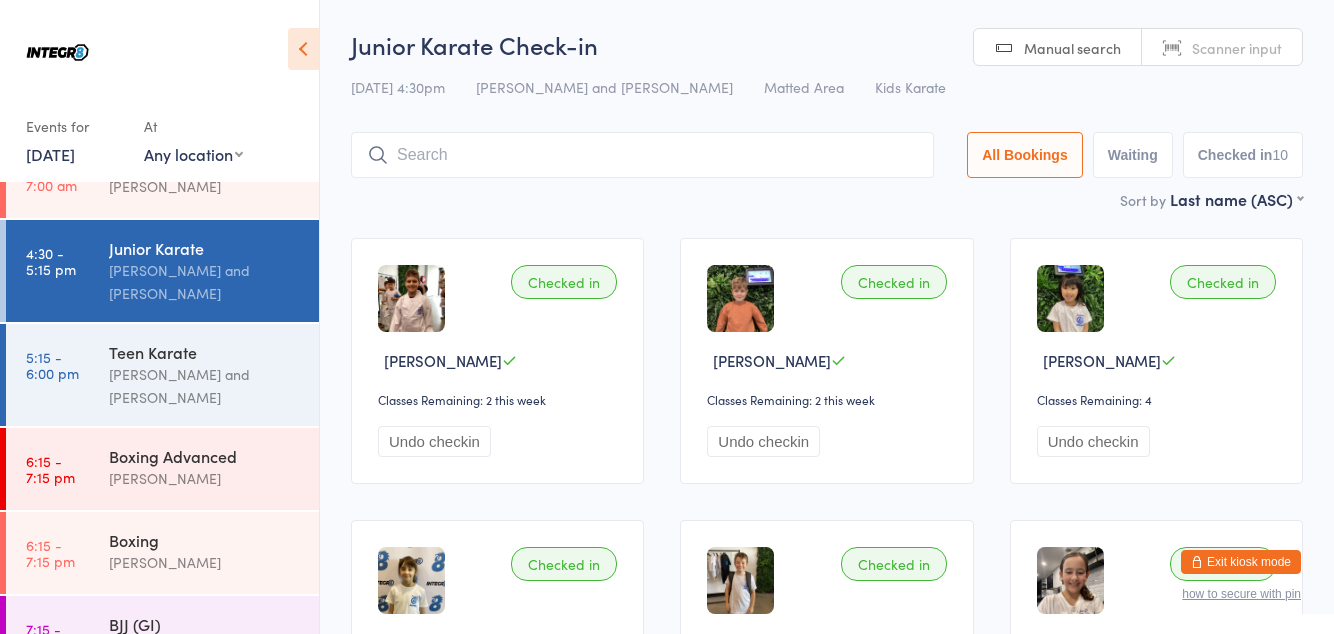 click at bounding box center [642, 155] 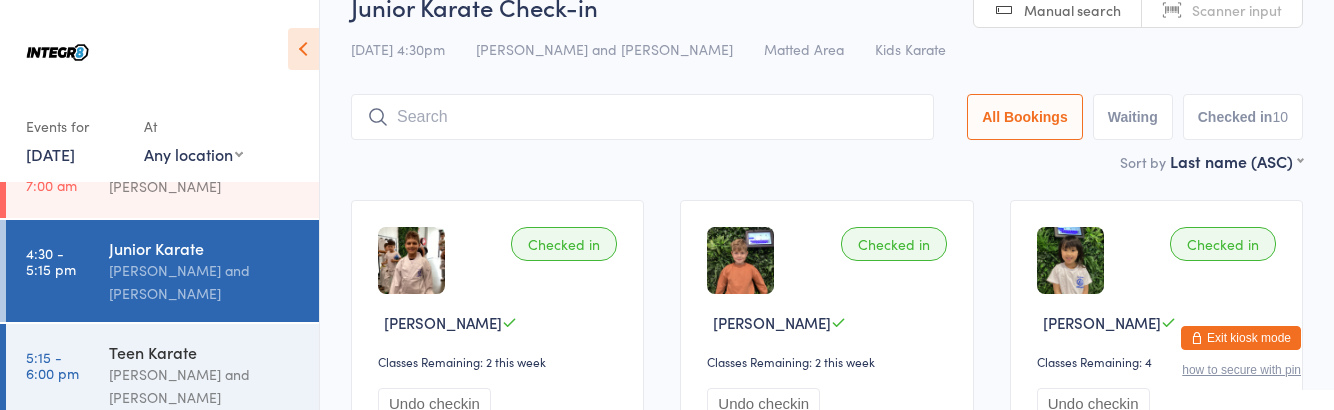 scroll, scrollTop: 132, scrollLeft: 0, axis: vertical 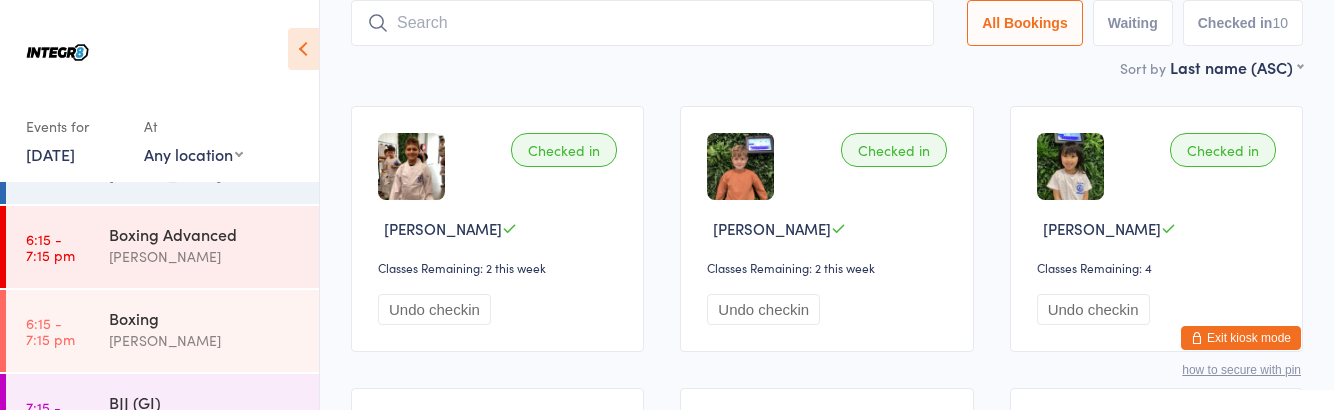 click on "[PERSON_NAME]" at bounding box center [205, 256] 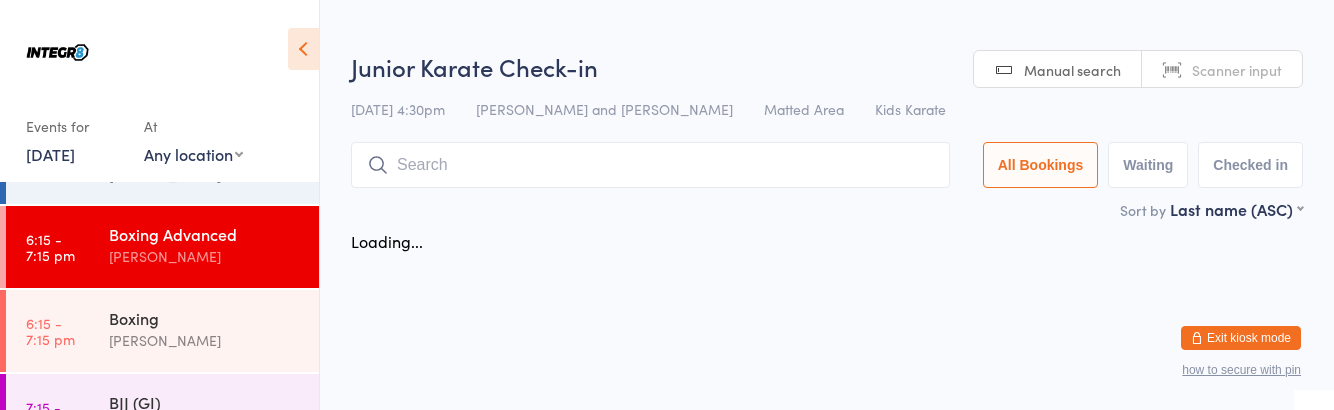 scroll, scrollTop: 268, scrollLeft: 0, axis: vertical 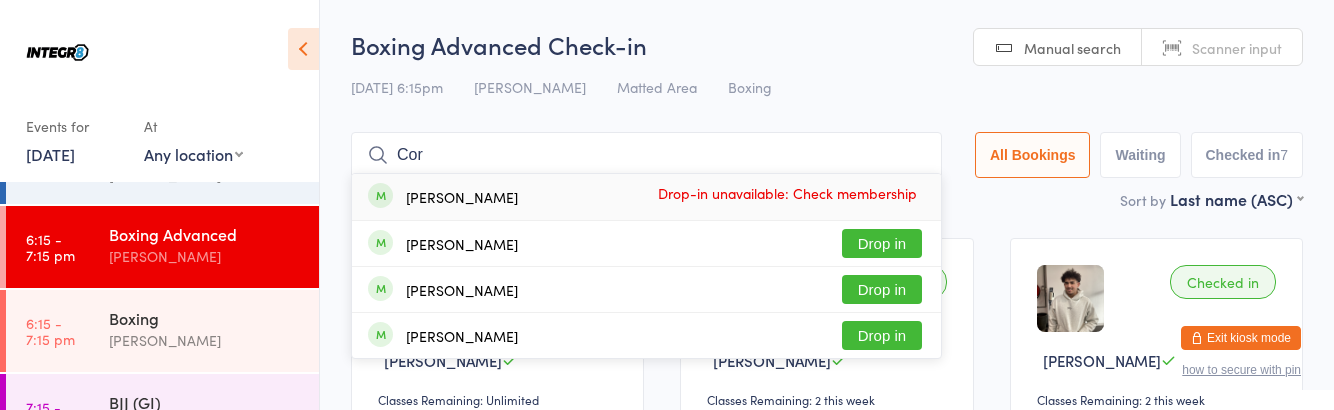 type on "Cor" 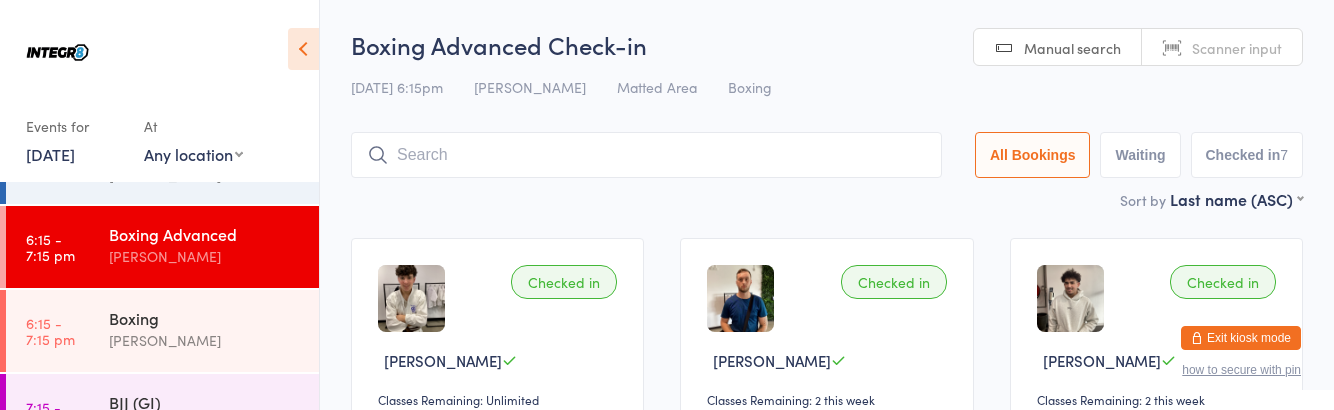scroll, scrollTop: 268, scrollLeft: 0, axis: vertical 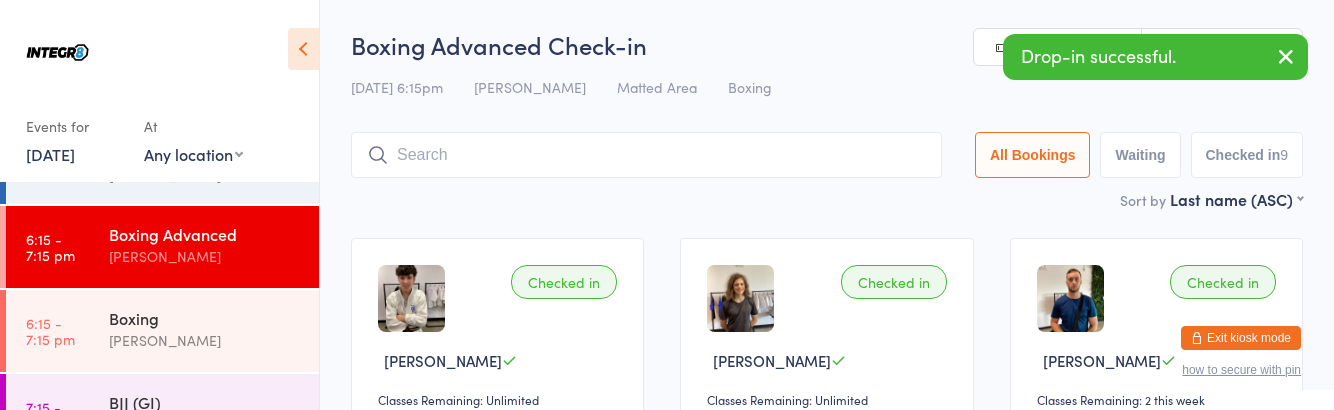 click on "Boxing" at bounding box center (205, 318) 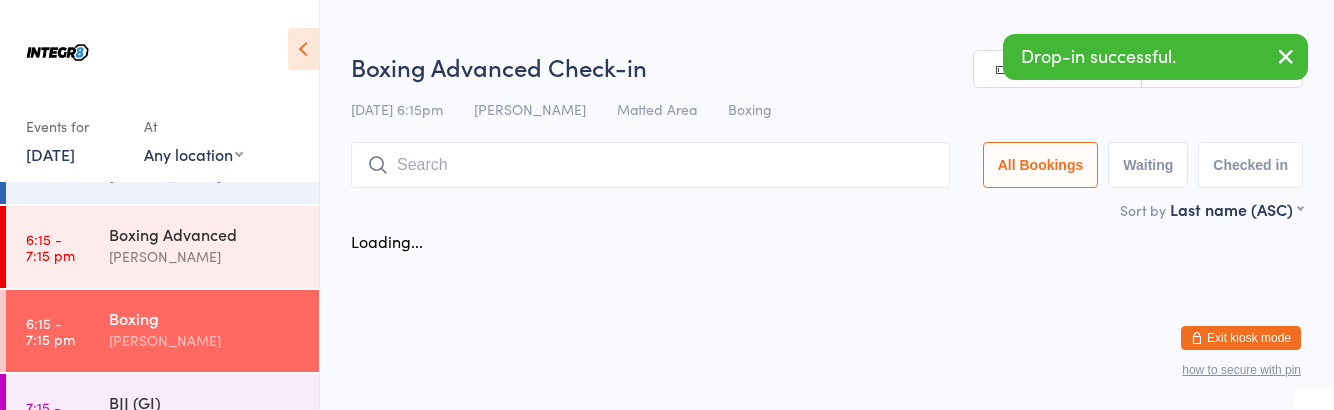 scroll, scrollTop: 268, scrollLeft: 0, axis: vertical 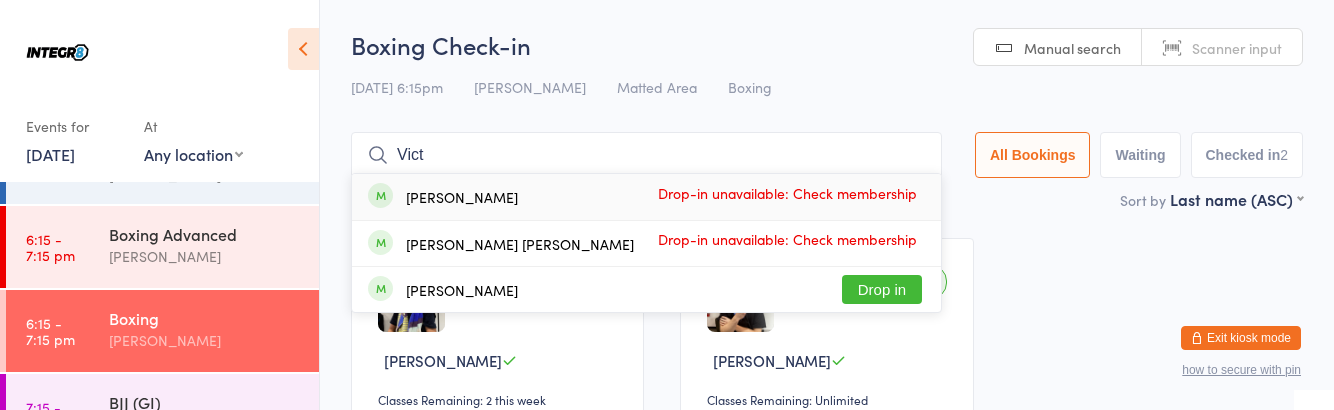 type on "Vict" 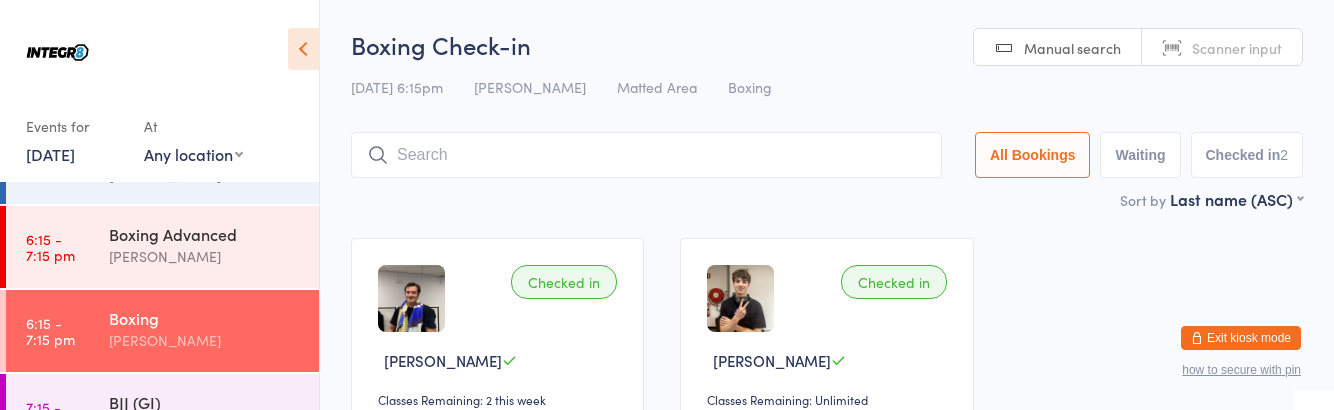 scroll, scrollTop: 268, scrollLeft: 0, axis: vertical 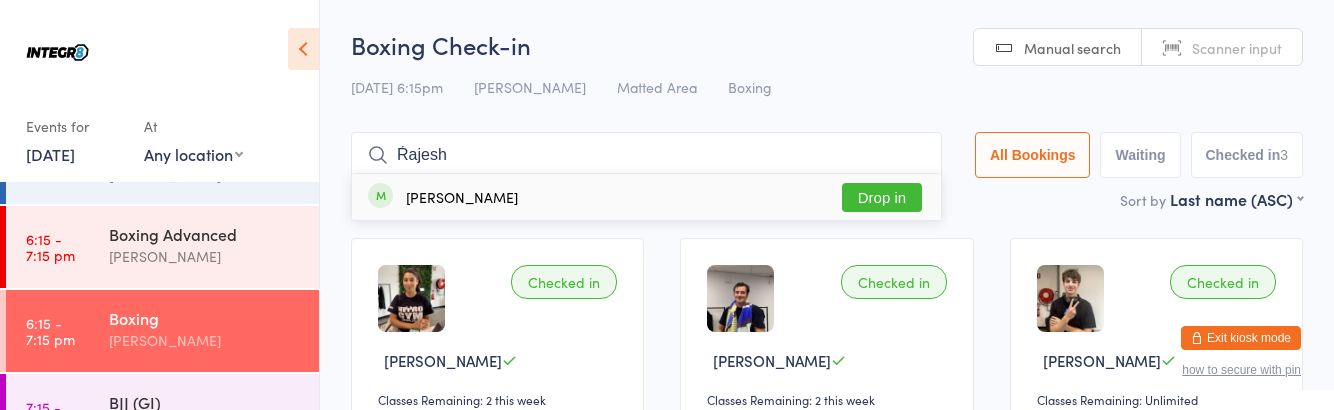 type on "Ŕajesh" 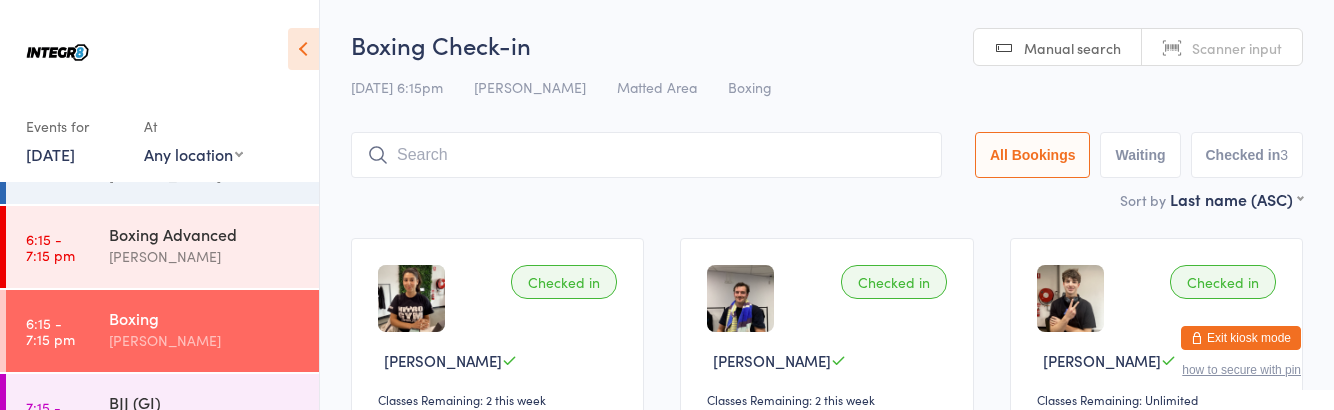 scroll, scrollTop: 268, scrollLeft: 0, axis: vertical 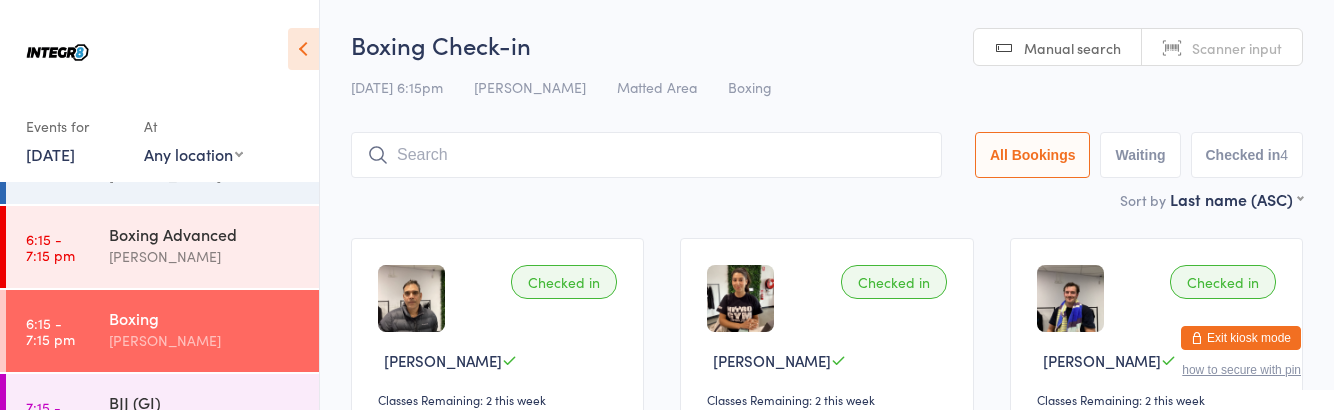 click on "Boxing" at bounding box center [205, 318] 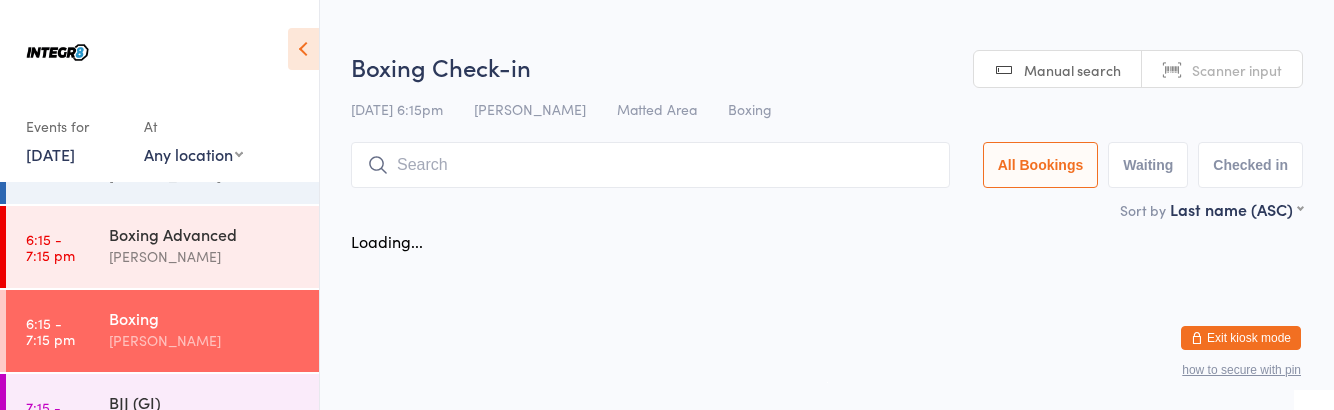 scroll, scrollTop: 268, scrollLeft: 0, axis: vertical 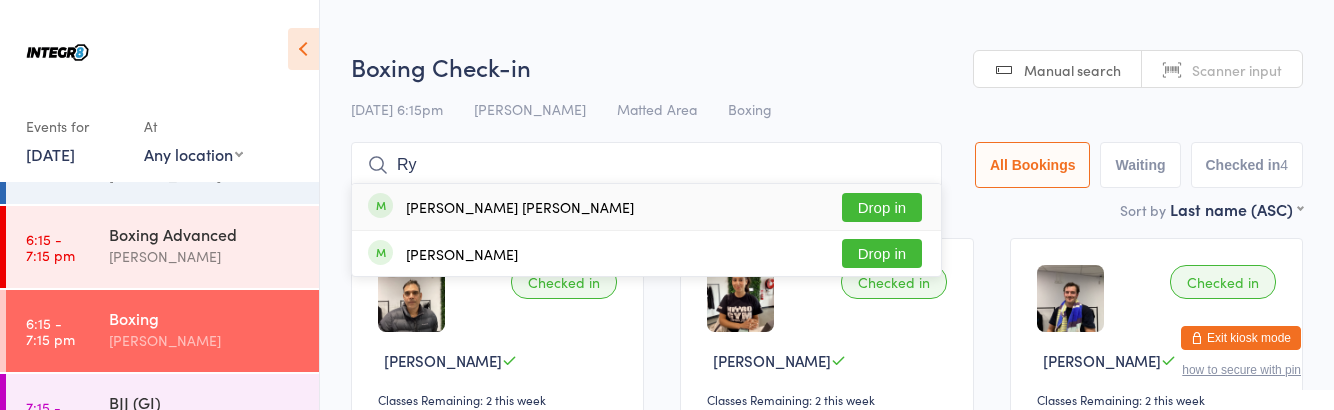 click on "Ry" at bounding box center (646, 165) 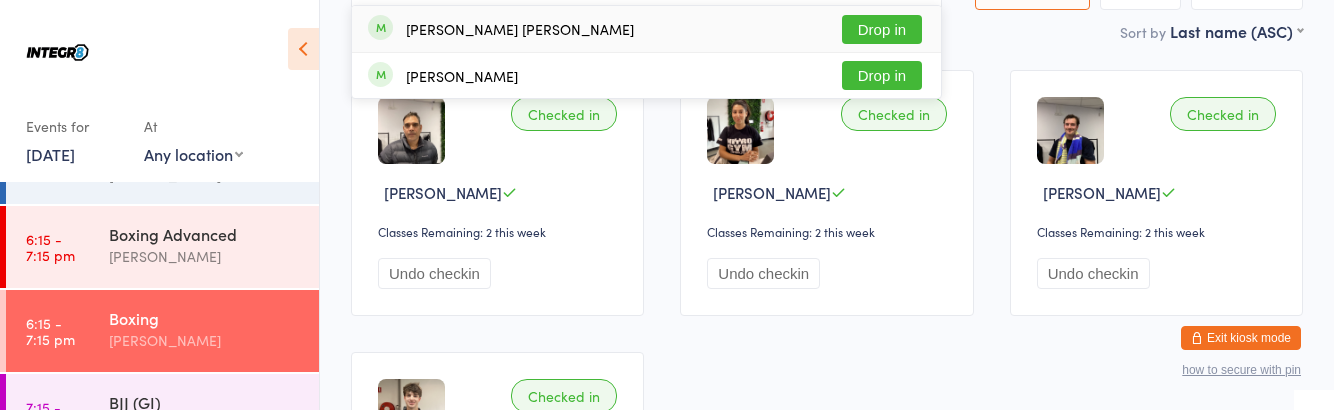 type on "Ry" 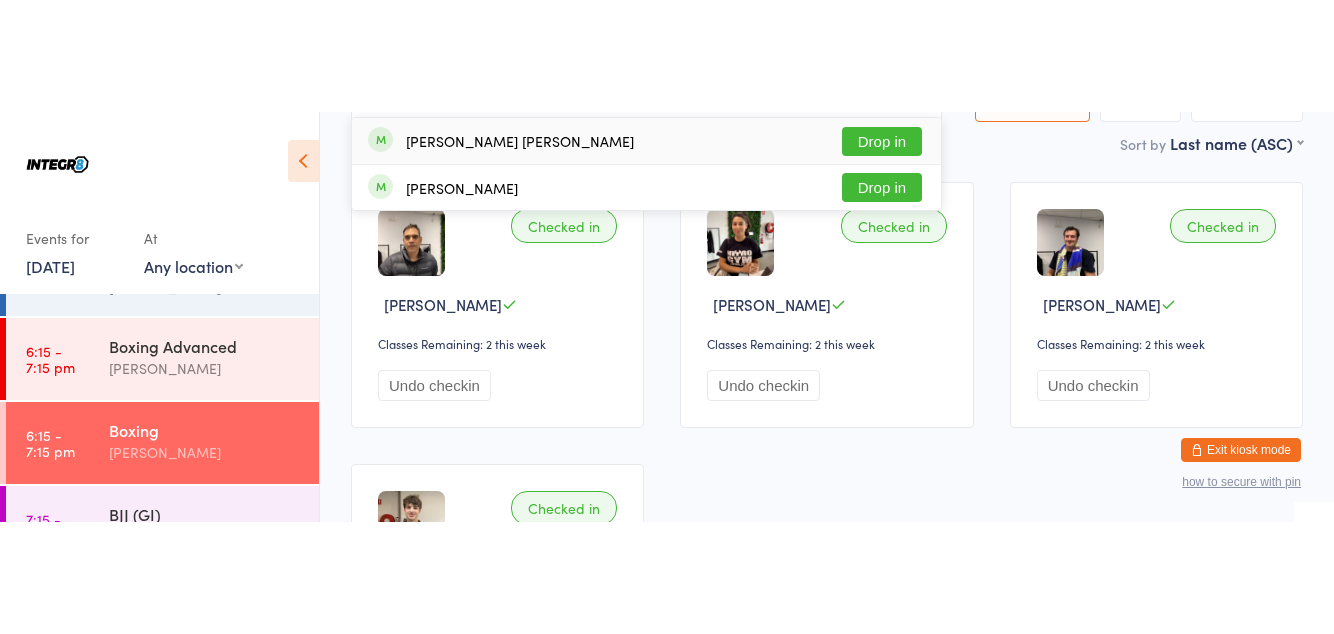 scroll, scrollTop: 132, scrollLeft: 0, axis: vertical 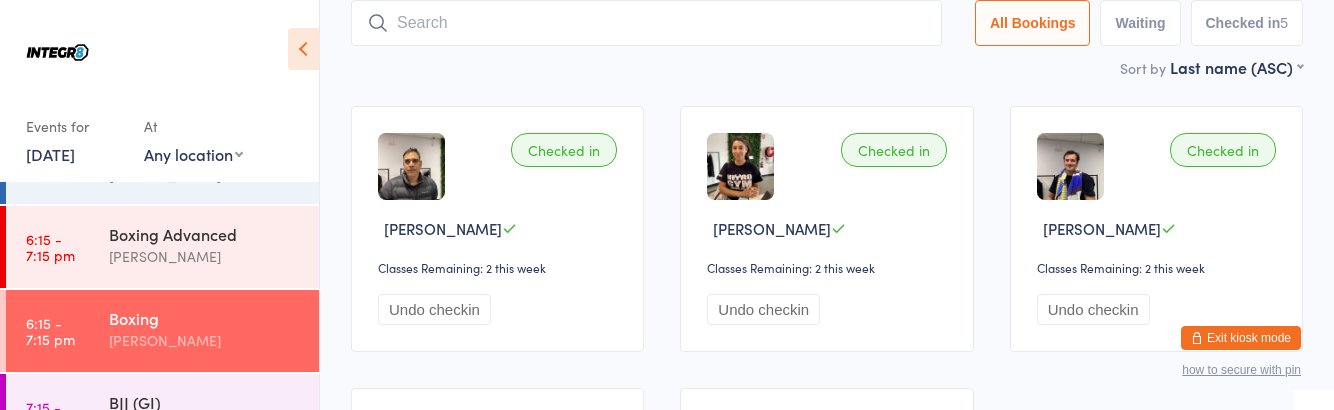 click on "6:15 - 7:15 pm" at bounding box center (50, 331) 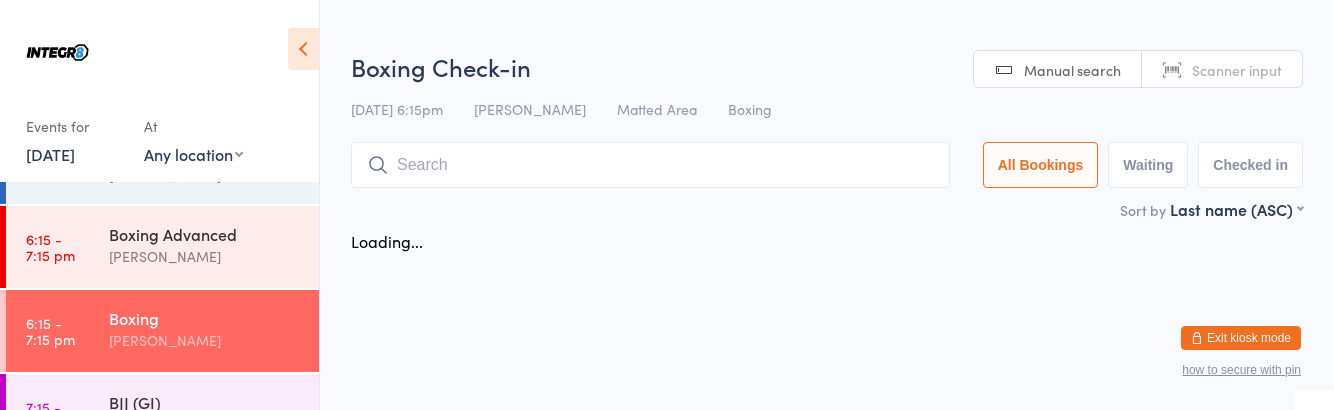 scroll, scrollTop: 0, scrollLeft: 0, axis: both 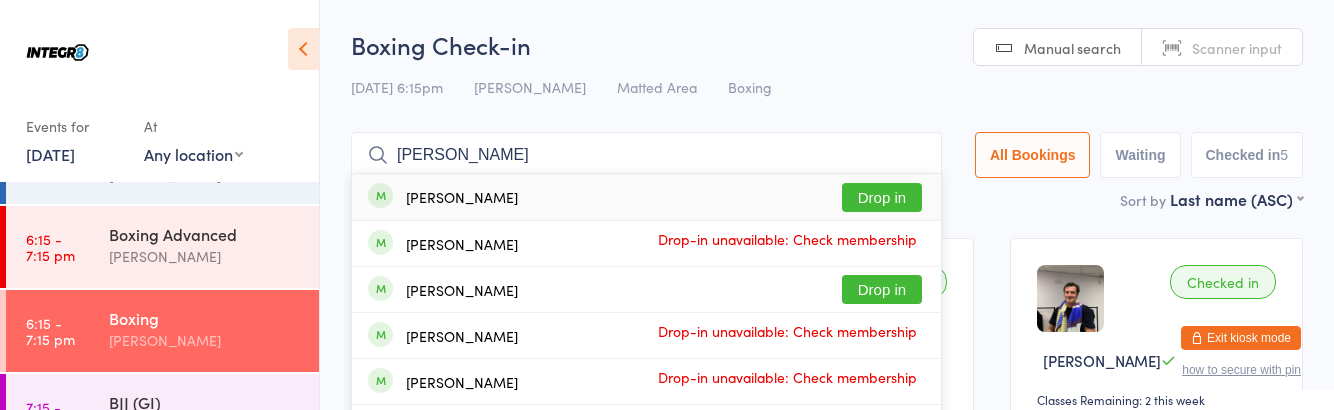 type on "Andrij" 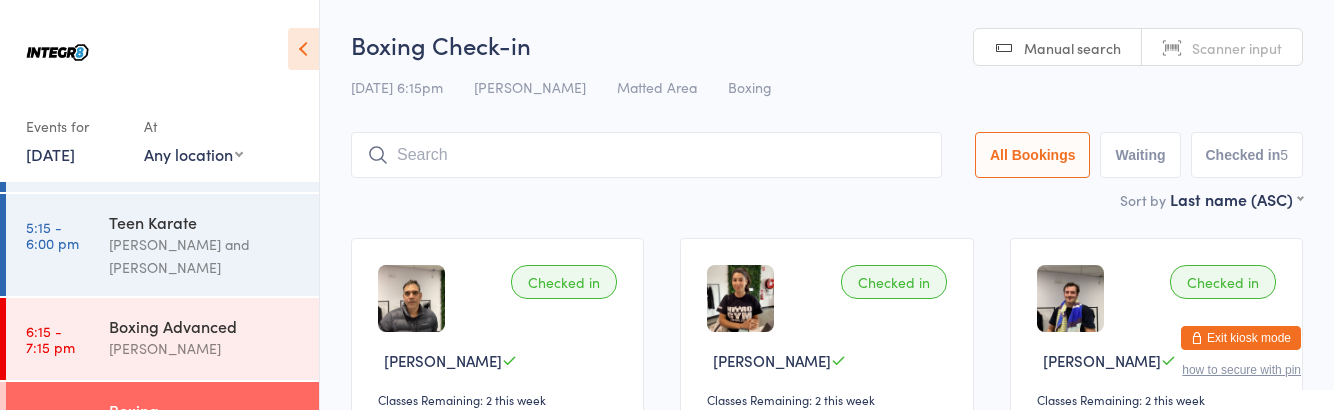 scroll, scrollTop: 268, scrollLeft: 0, axis: vertical 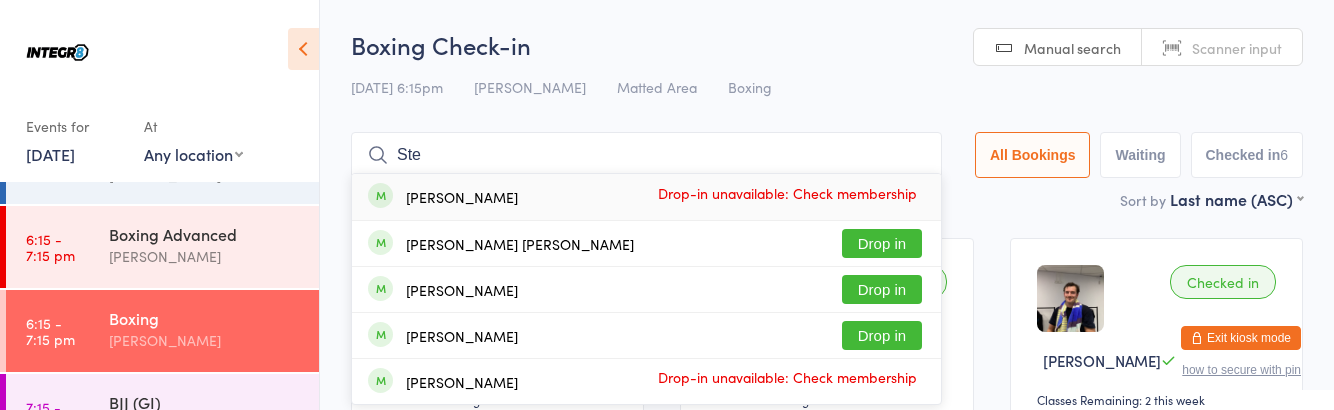 type on "Ste" 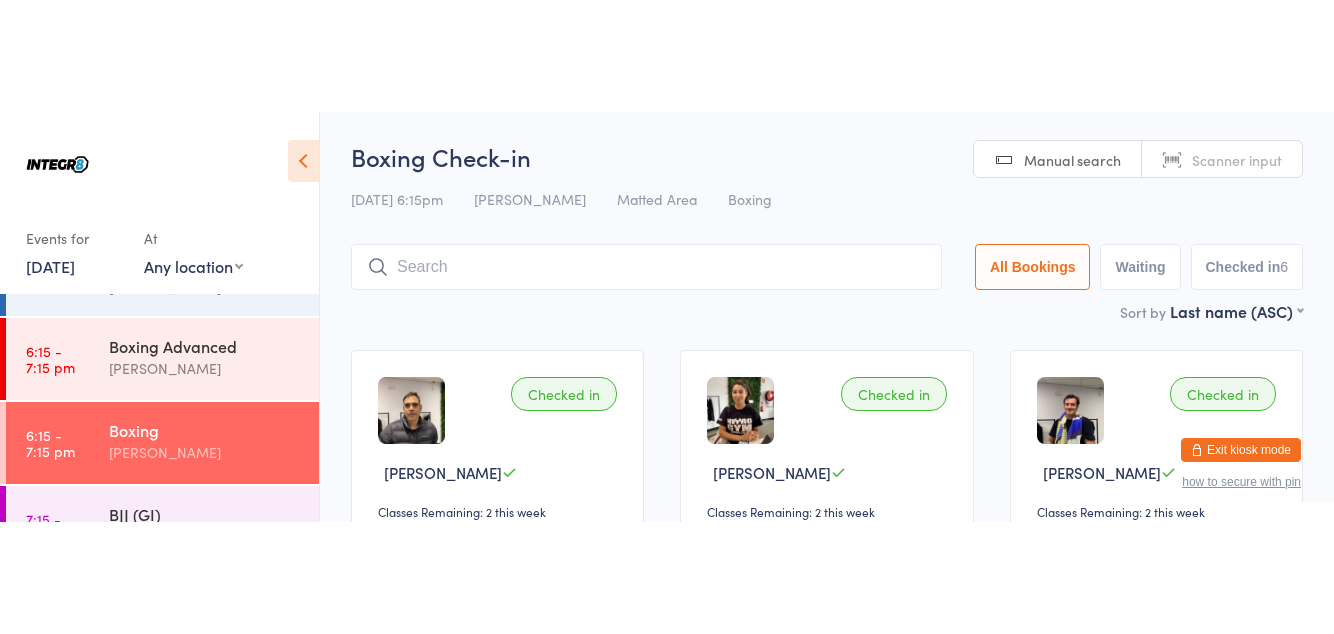 scroll, scrollTop: 268, scrollLeft: 0, axis: vertical 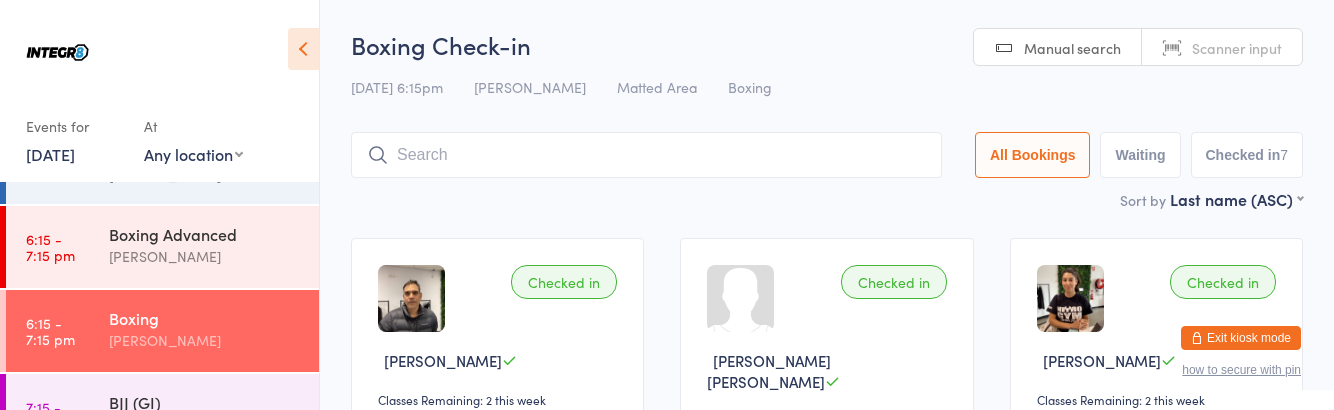 click on "Boxing" at bounding box center [205, 318] 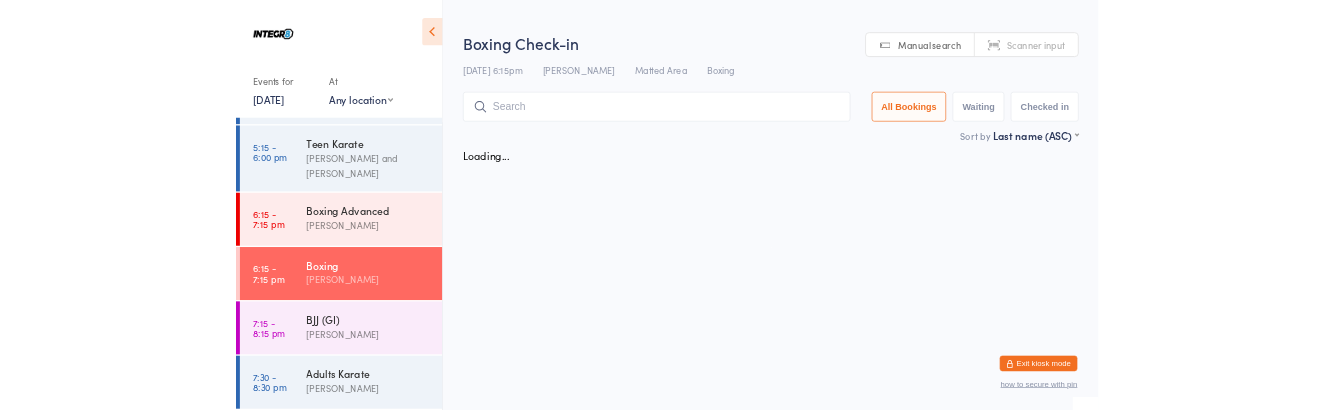 scroll, scrollTop: 268, scrollLeft: 0, axis: vertical 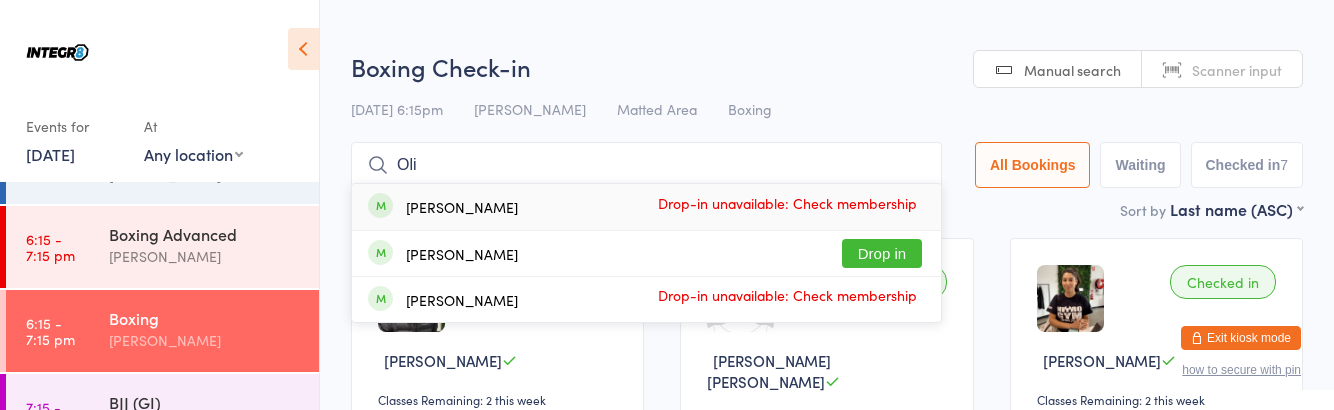 type on "Oli" 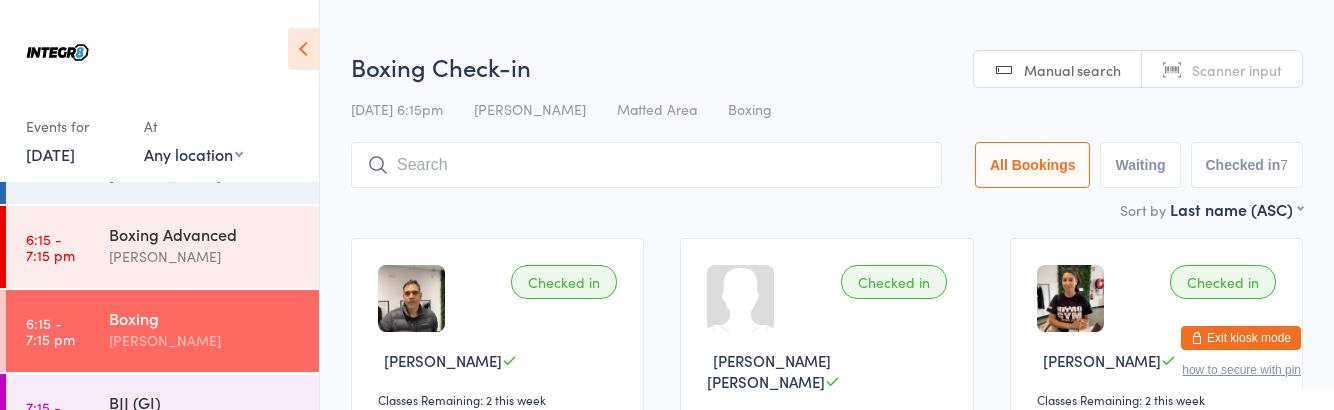 scroll, scrollTop: 268, scrollLeft: 0, axis: vertical 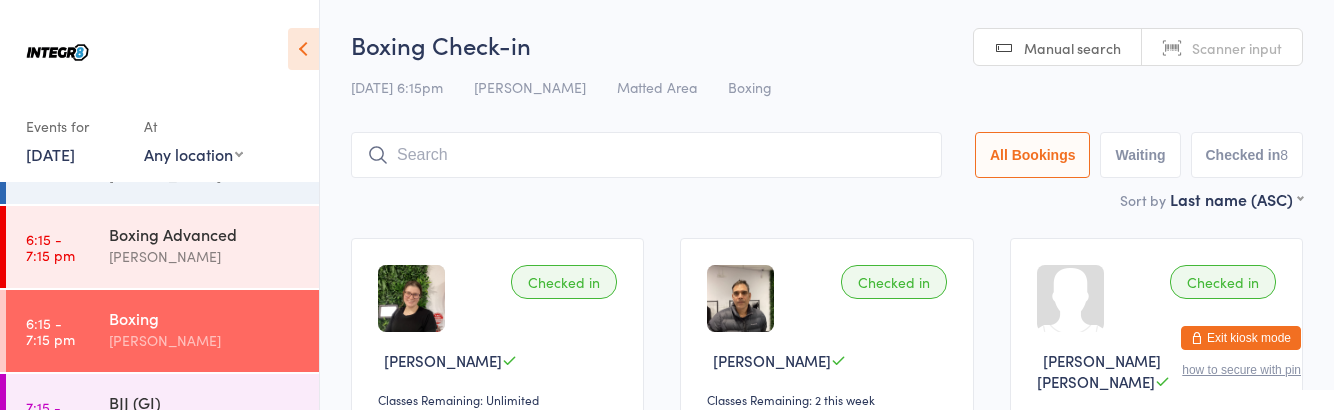 type on "R" 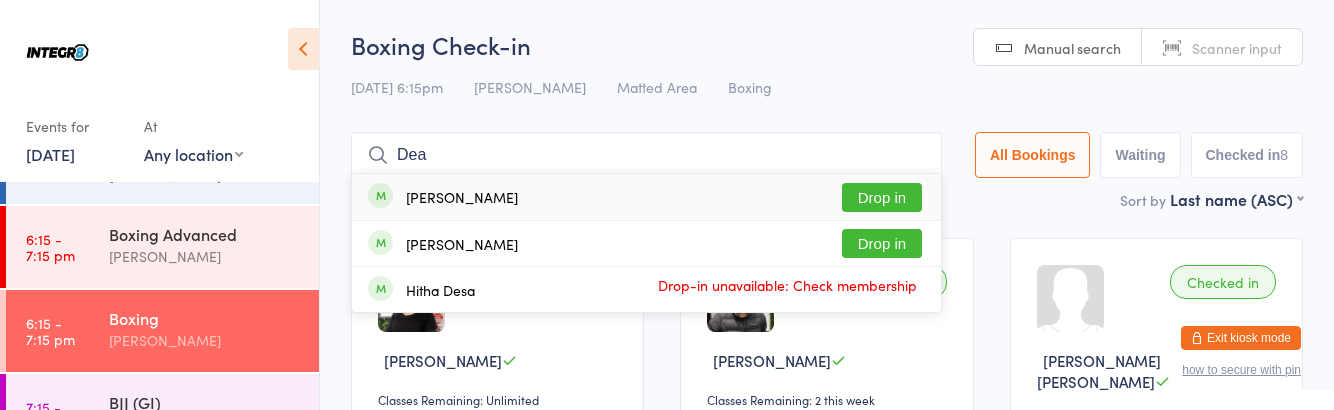 type on "Dea" 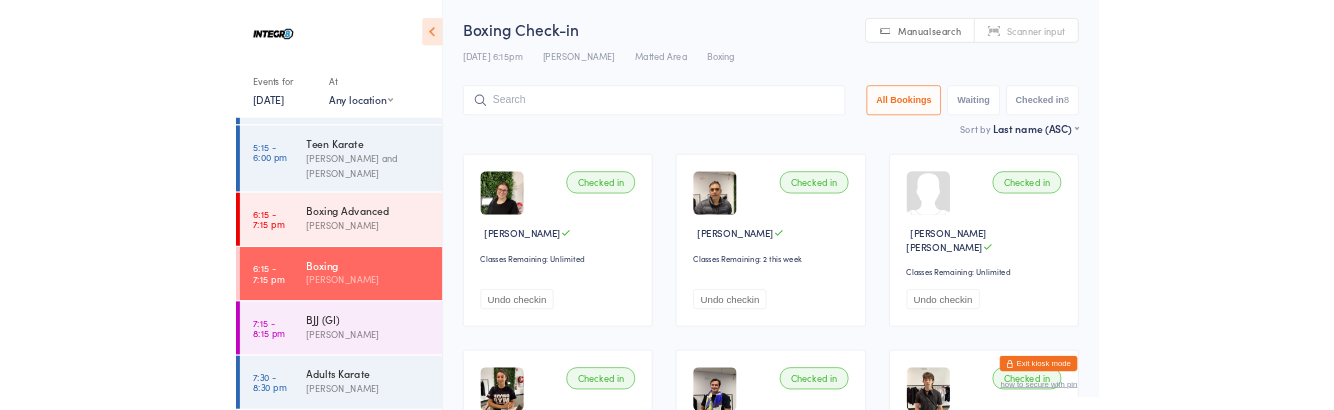 scroll, scrollTop: 268, scrollLeft: 0, axis: vertical 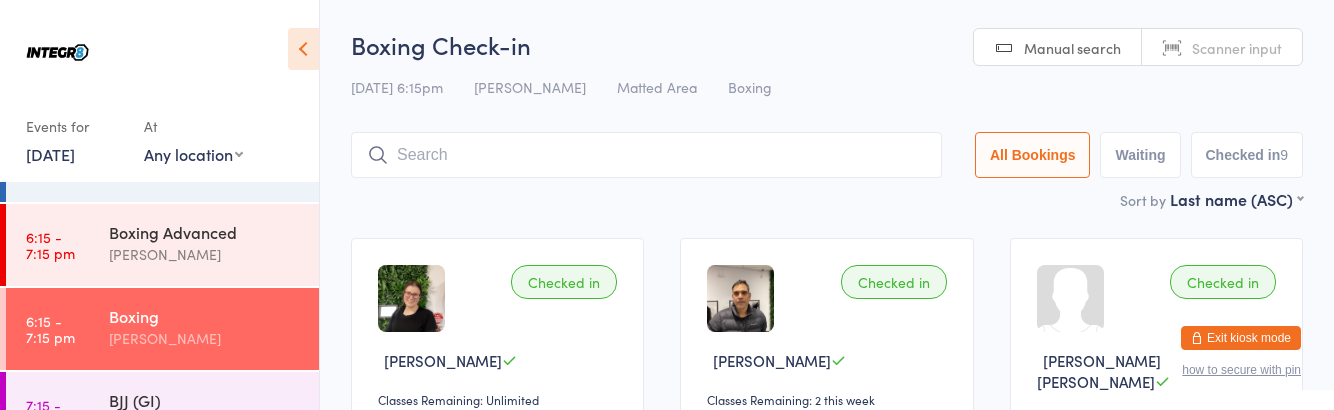 click on "6:15 - 7:15 pm Boxing Advanced Phil Amato" at bounding box center (162, 245) 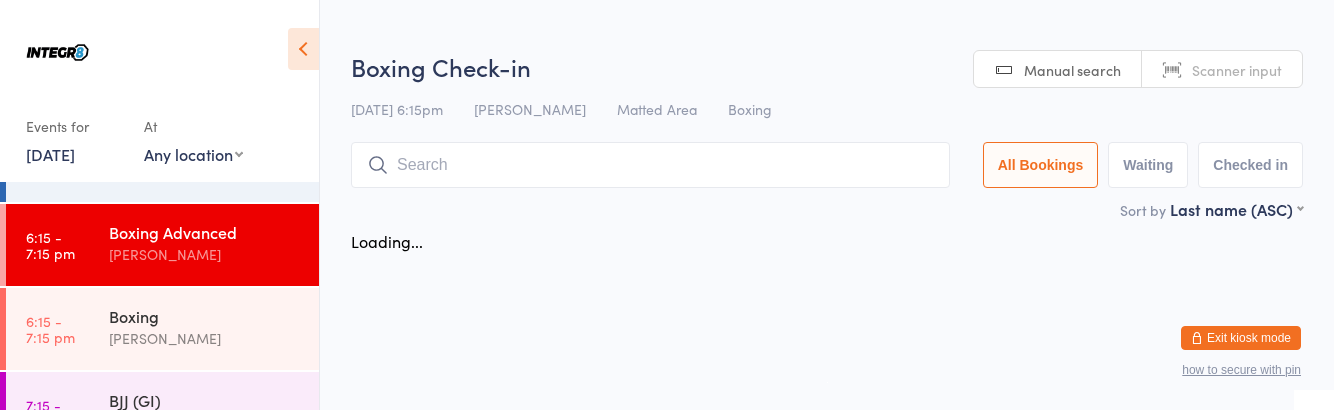 click on "6:15 - 7:15 pm" at bounding box center (50, 245) 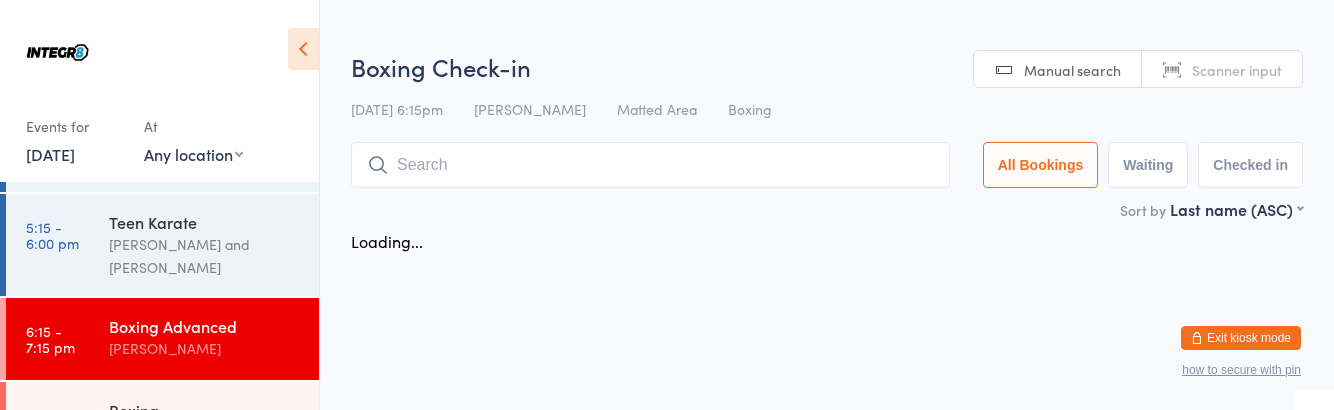 scroll, scrollTop: 270, scrollLeft: 0, axis: vertical 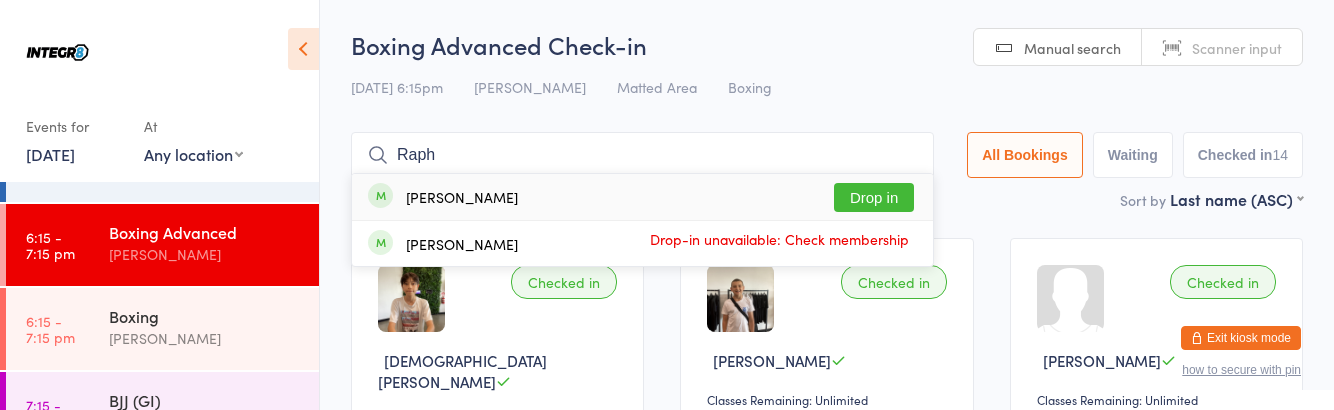 type on "Raph" 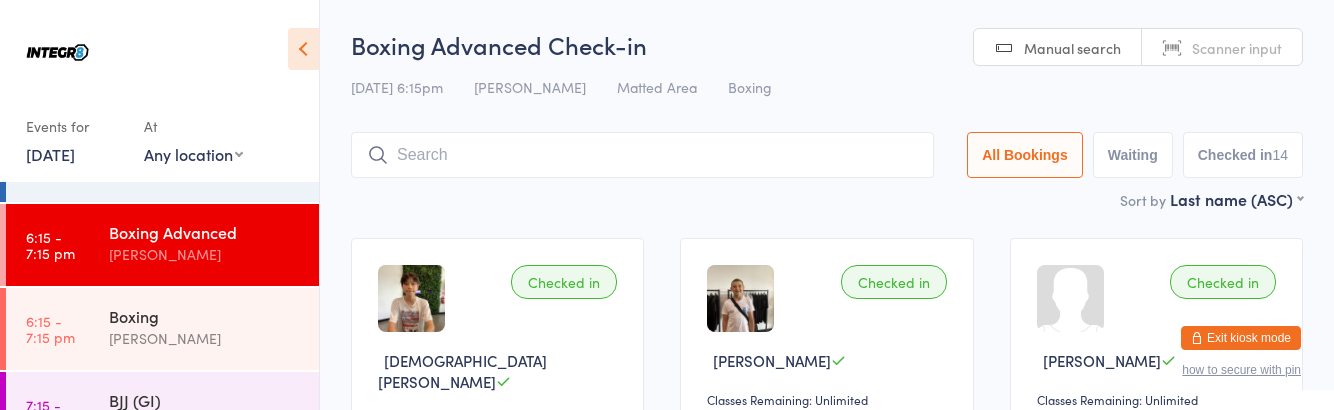 scroll, scrollTop: 270, scrollLeft: 0, axis: vertical 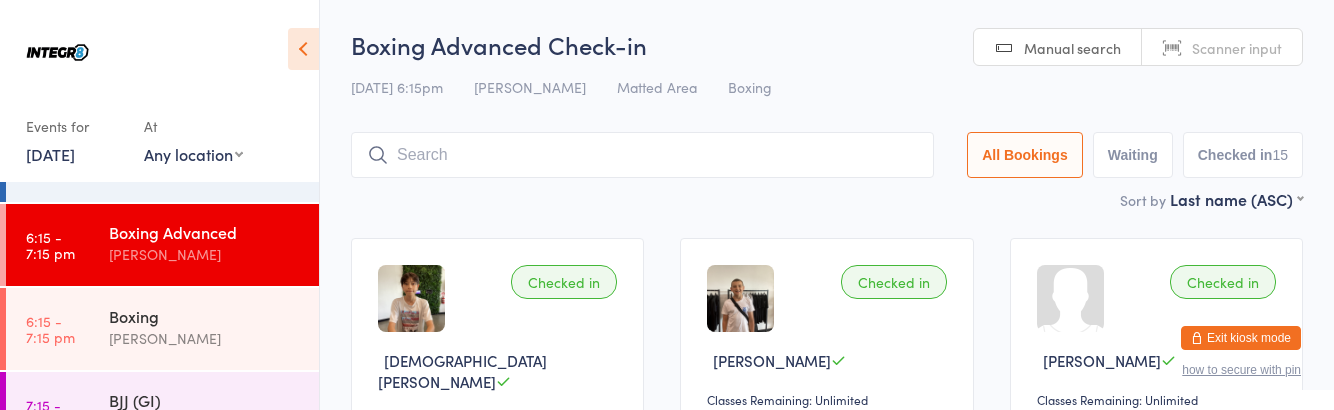 click on "Boxing" at bounding box center (205, 316) 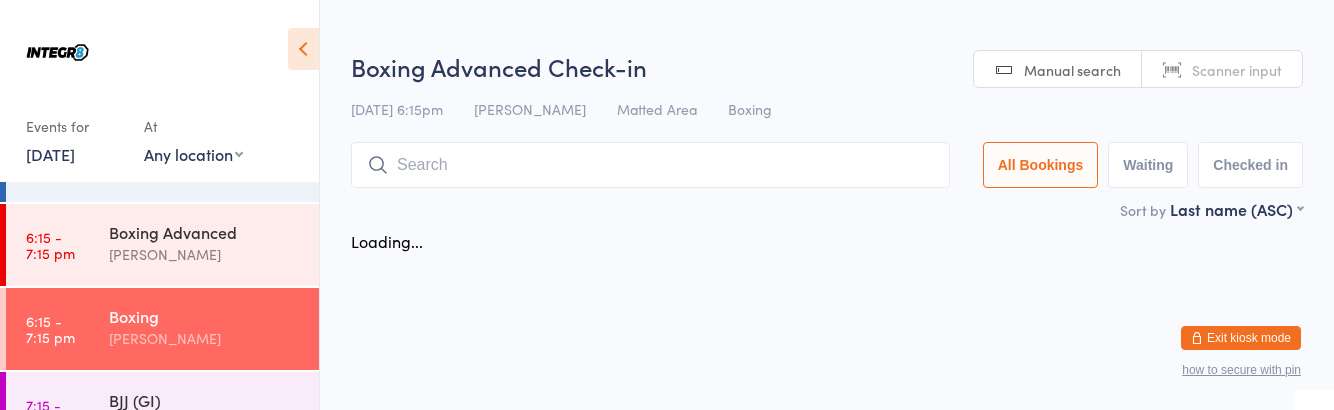scroll, scrollTop: 270, scrollLeft: 0, axis: vertical 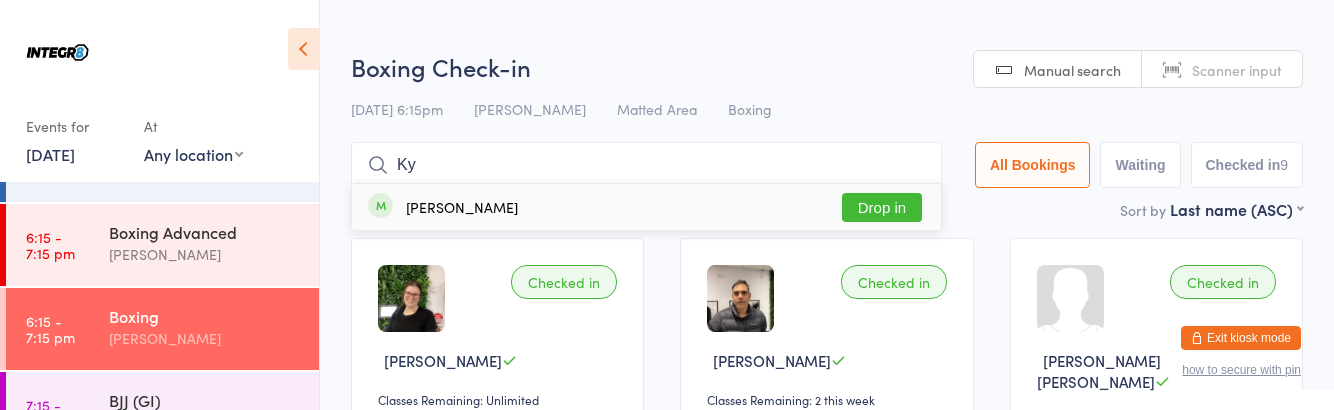 type on "Ky" 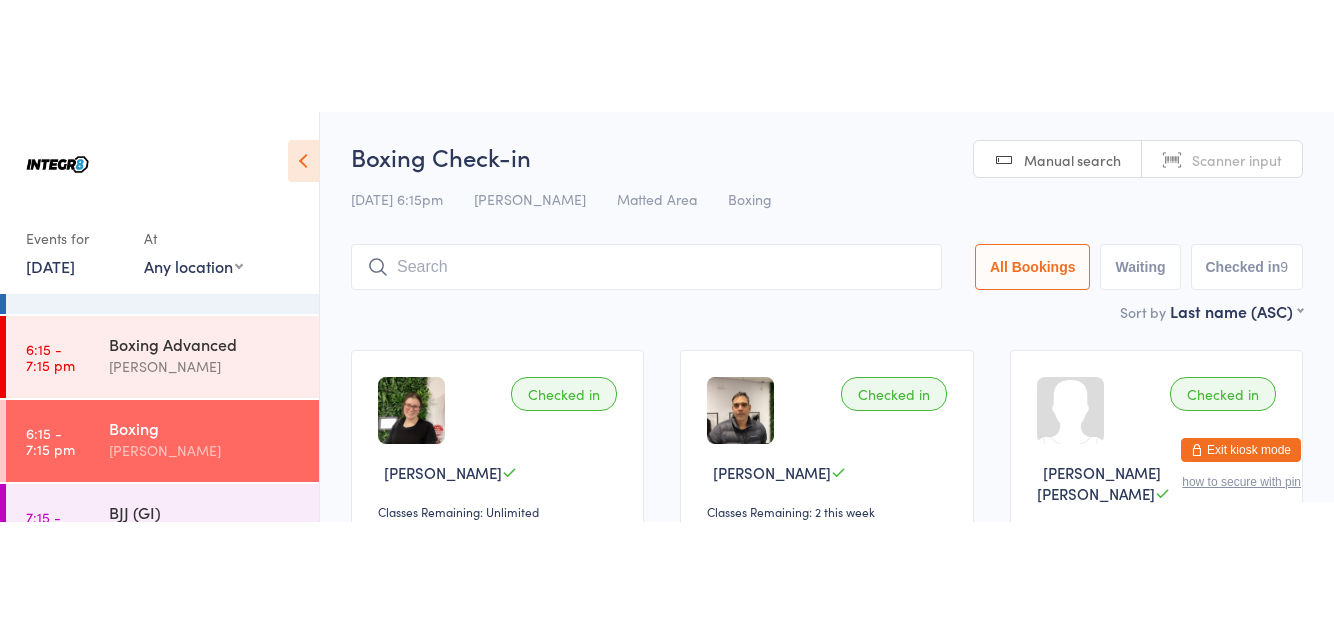 scroll, scrollTop: 270, scrollLeft: 0, axis: vertical 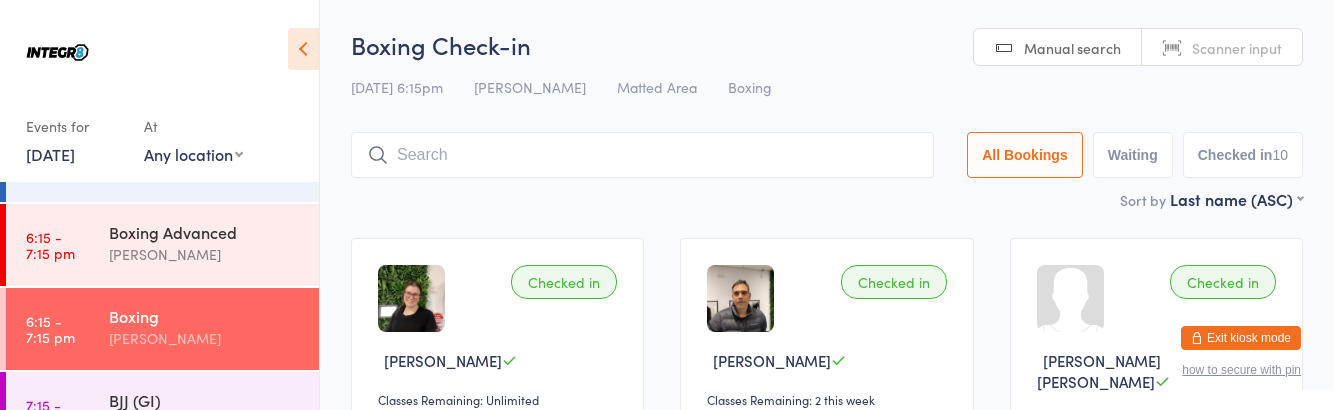 click on "BJJ (GI) Domenic Amato" at bounding box center (214, 411) 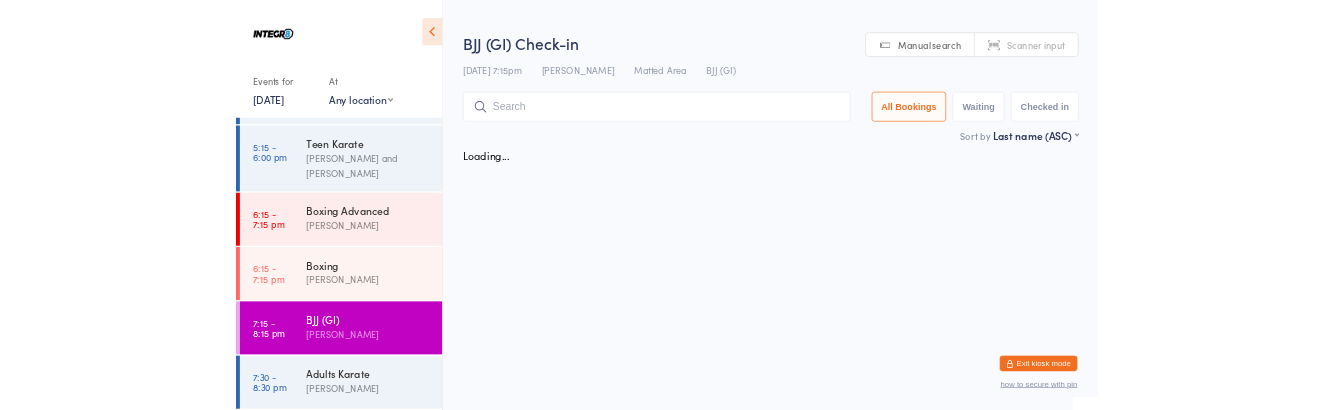 scroll, scrollTop: 270, scrollLeft: 0, axis: vertical 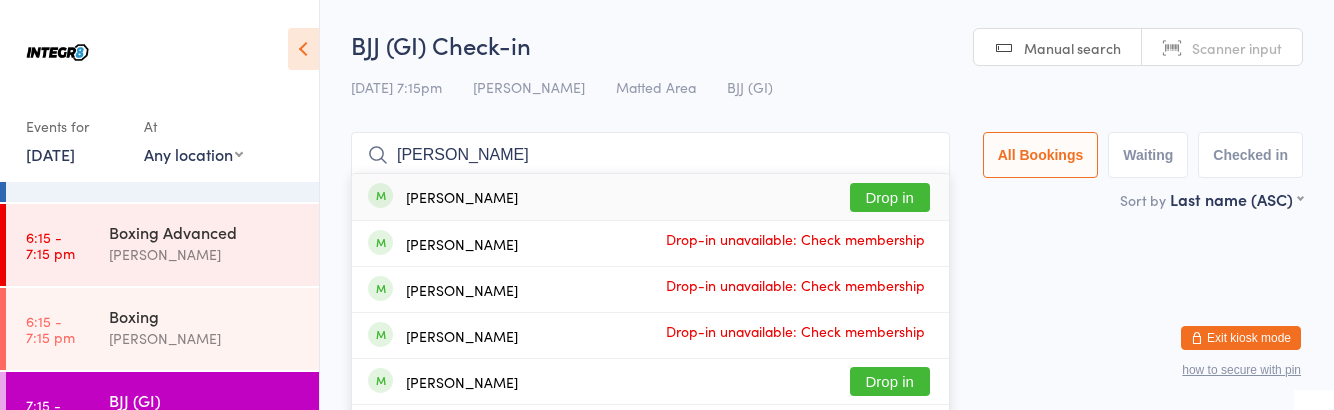 type on "Jake ko" 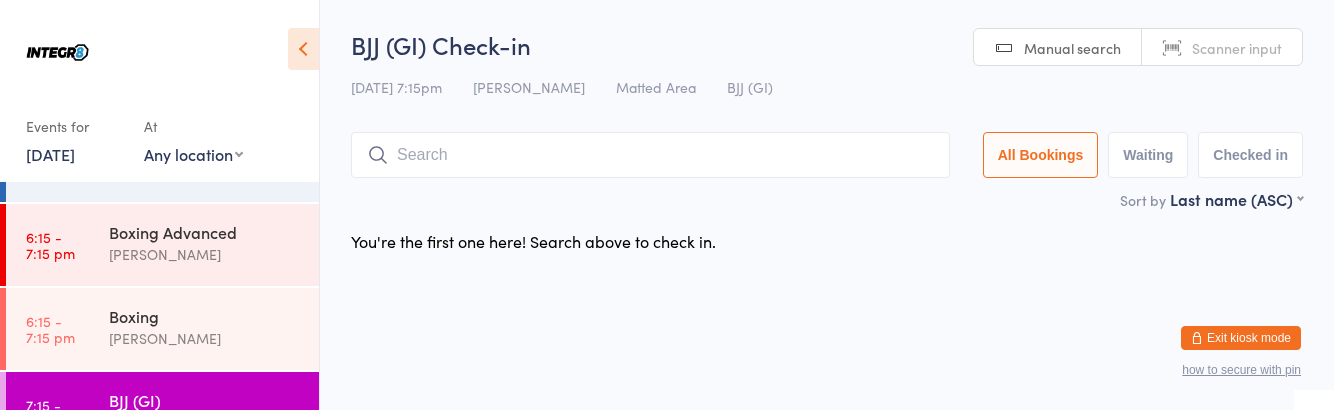 scroll, scrollTop: 270, scrollLeft: 0, axis: vertical 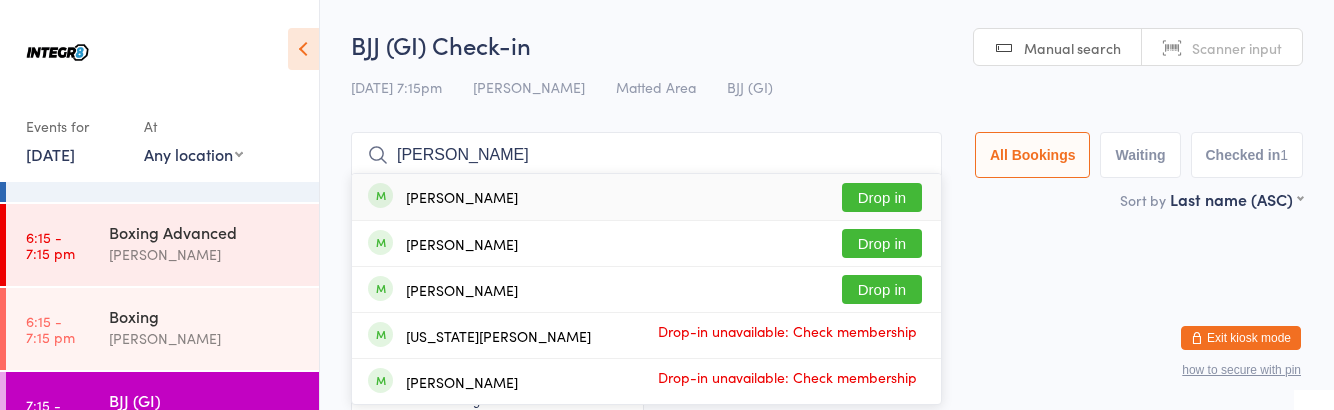 type on "George r" 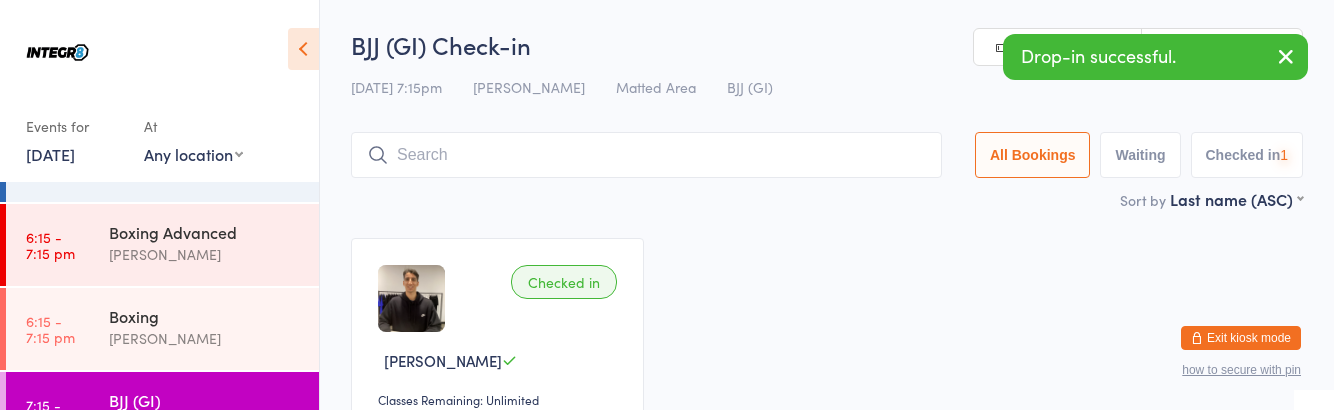 click on "Checked in Jake Kounis  Classes Remaining: Unlimited   Undo checkin" at bounding box center [827, 361] 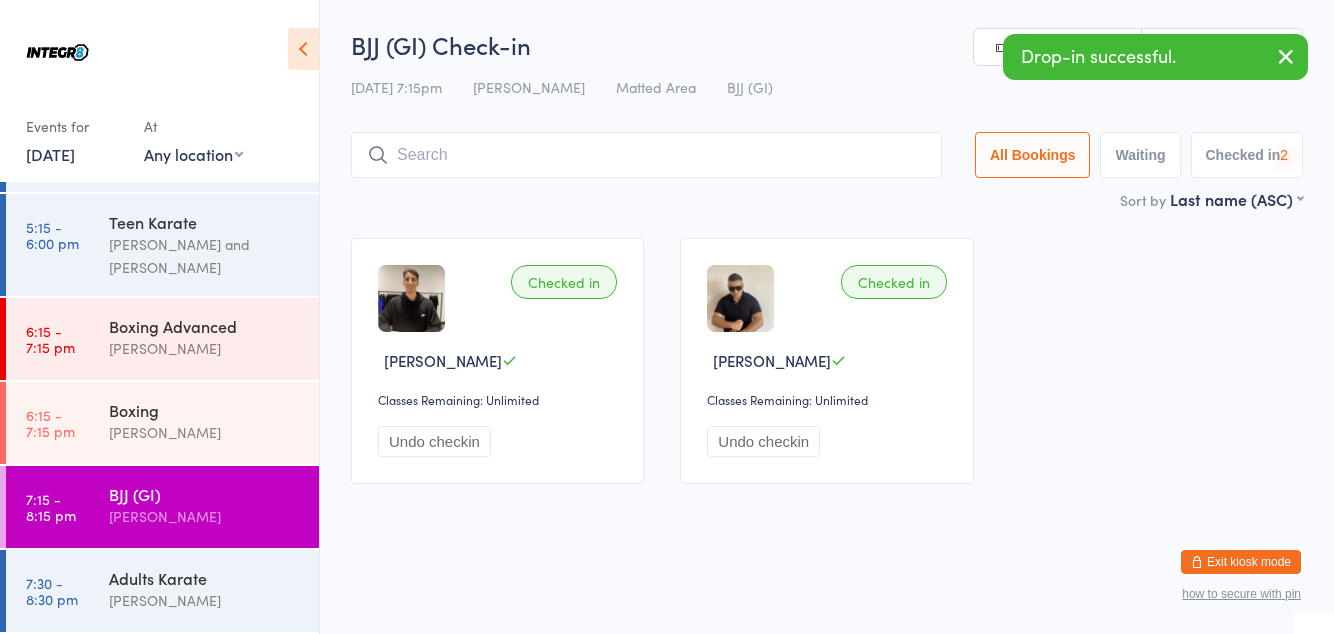 scroll, scrollTop: 176, scrollLeft: 0, axis: vertical 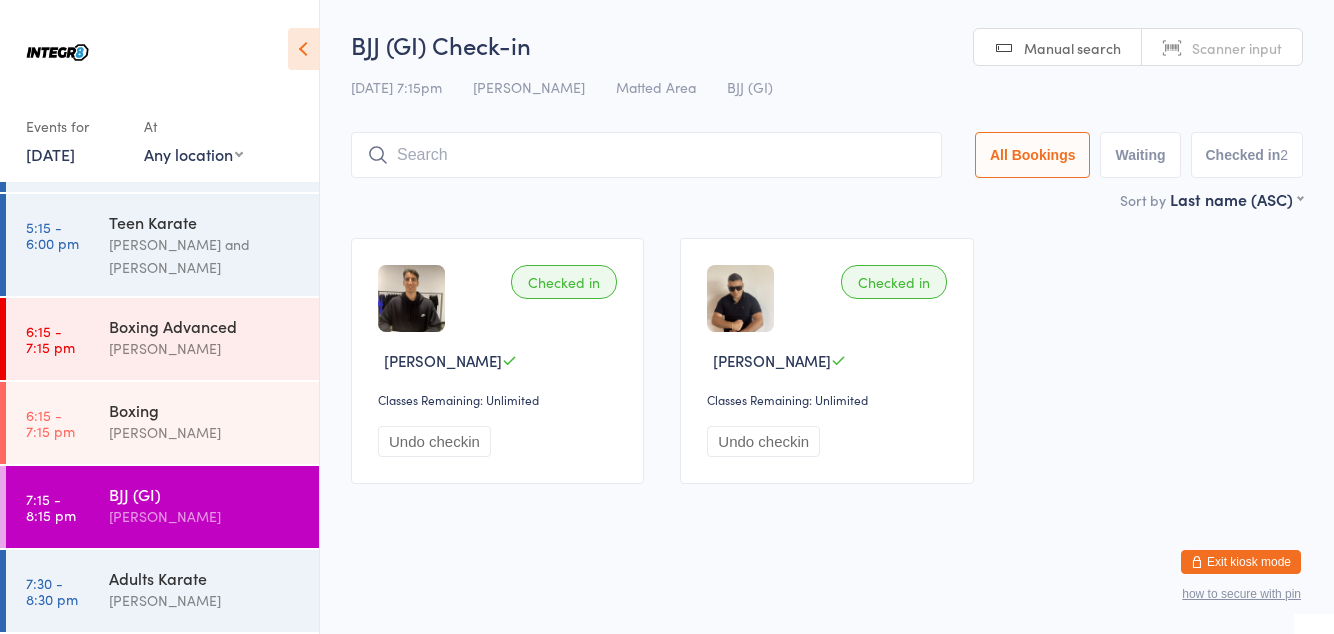 click at bounding box center (646, 155) 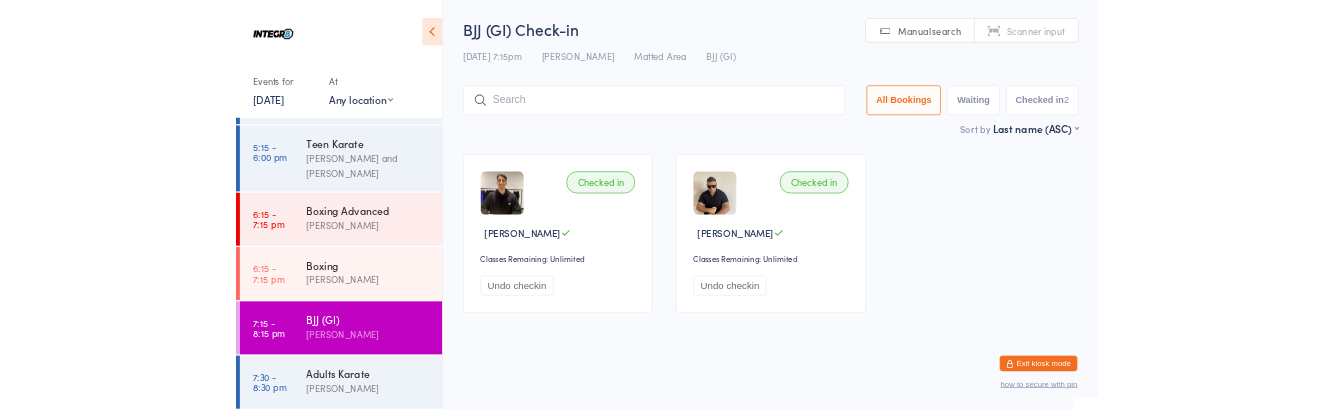 scroll, scrollTop: 38, scrollLeft: 0, axis: vertical 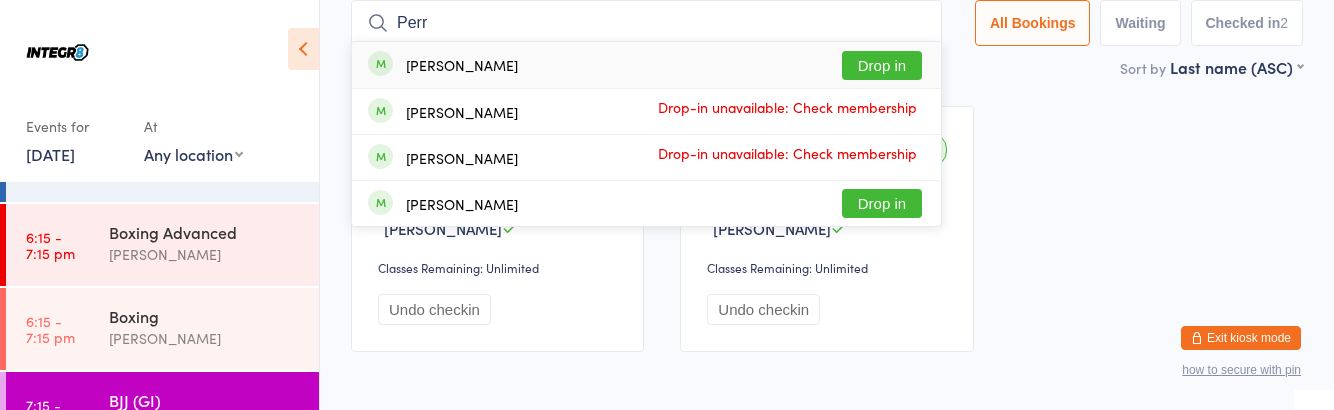 type on "Perr" 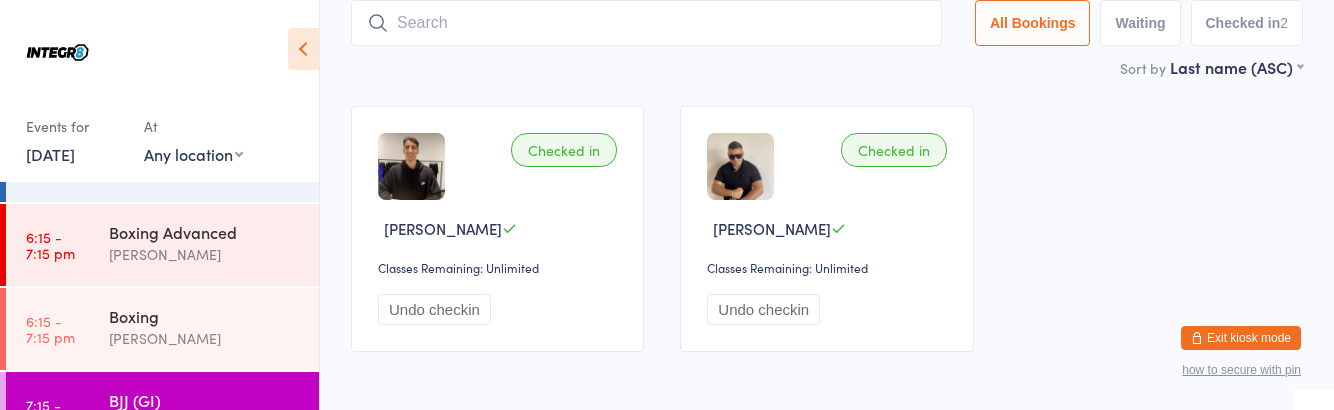 scroll, scrollTop: 0, scrollLeft: 0, axis: both 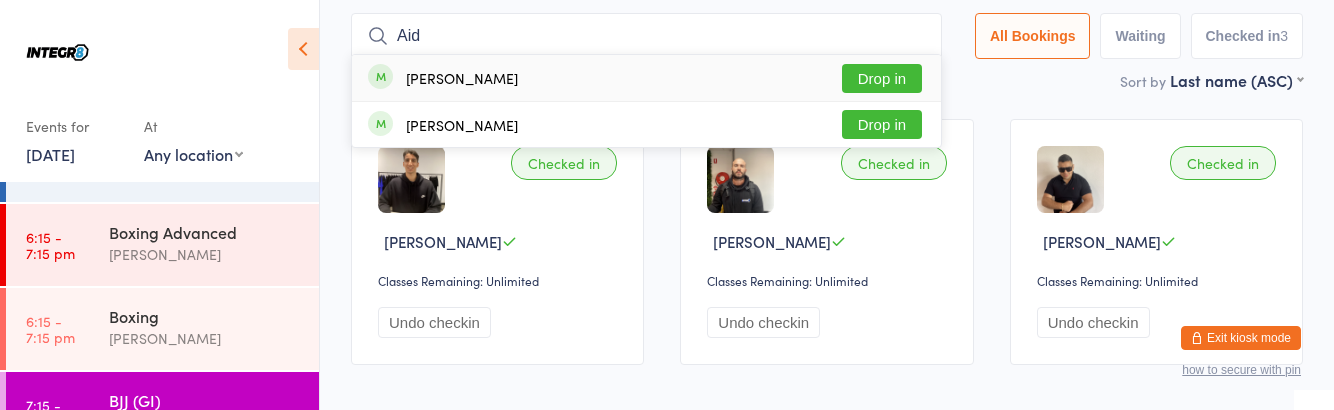 type on "Aid" 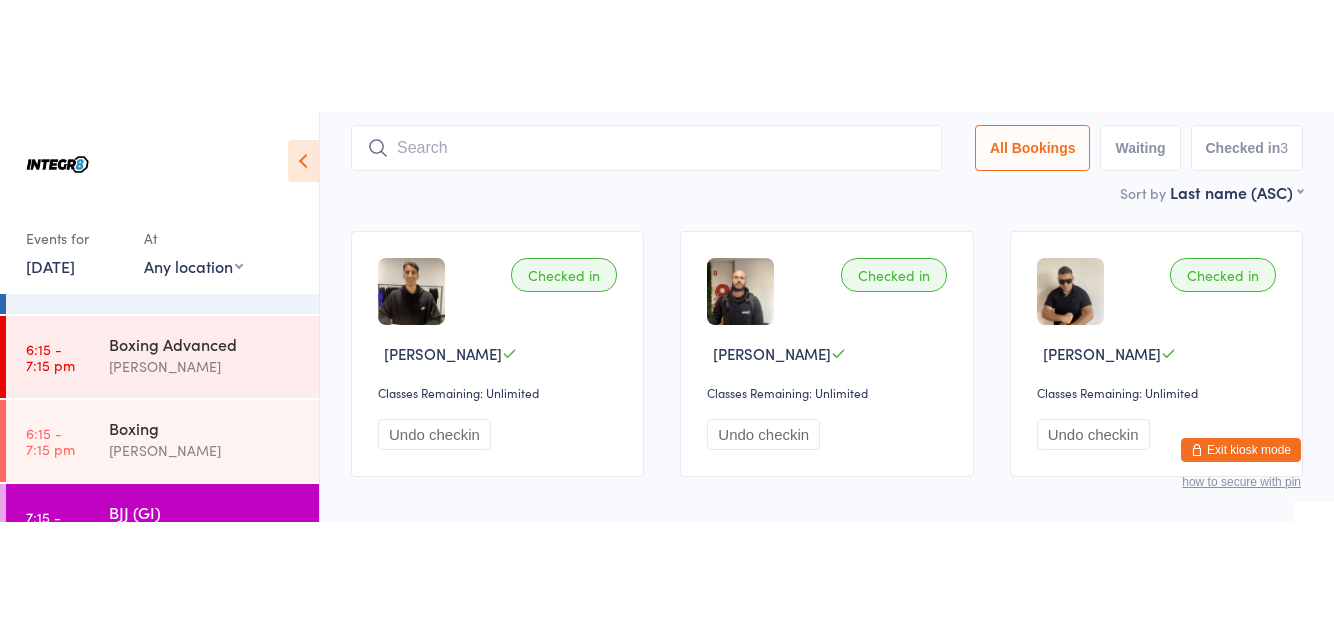 scroll, scrollTop: 0, scrollLeft: 0, axis: both 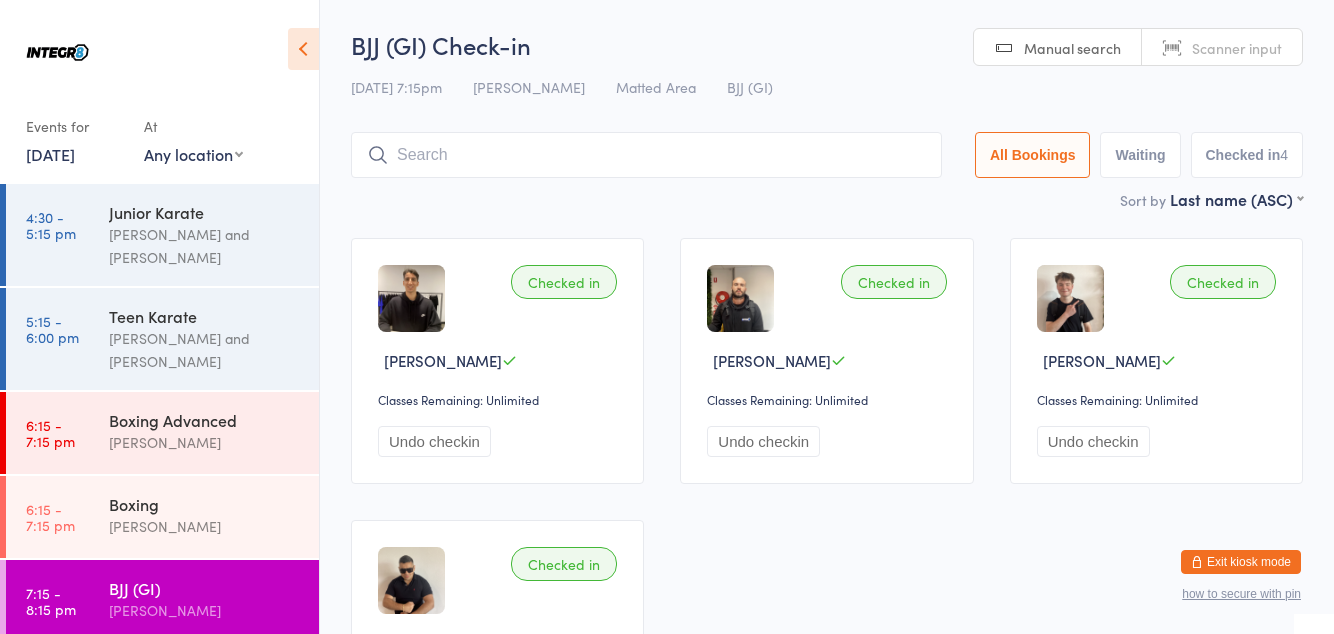 click on "[PERSON_NAME]" at bounding box center (205, 694) 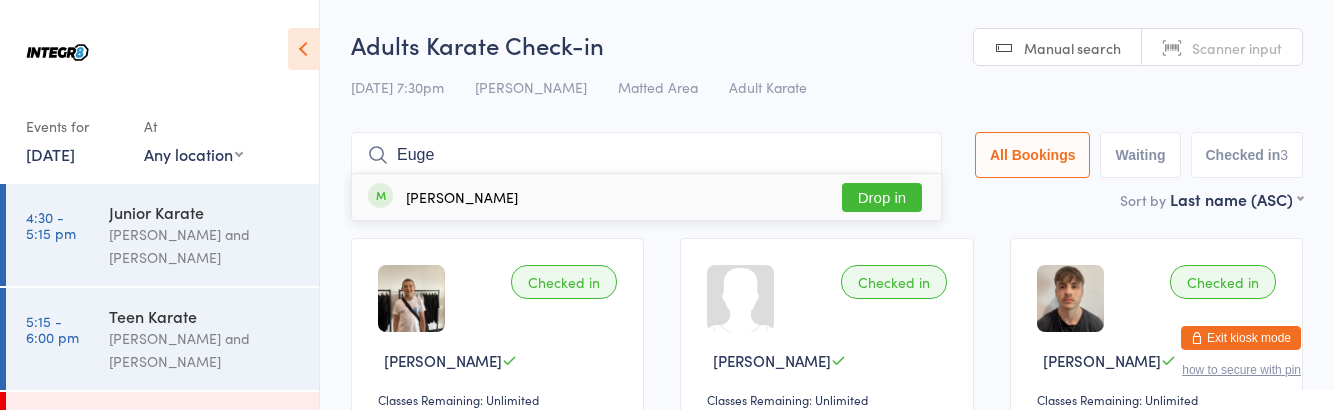 type on "Euge" 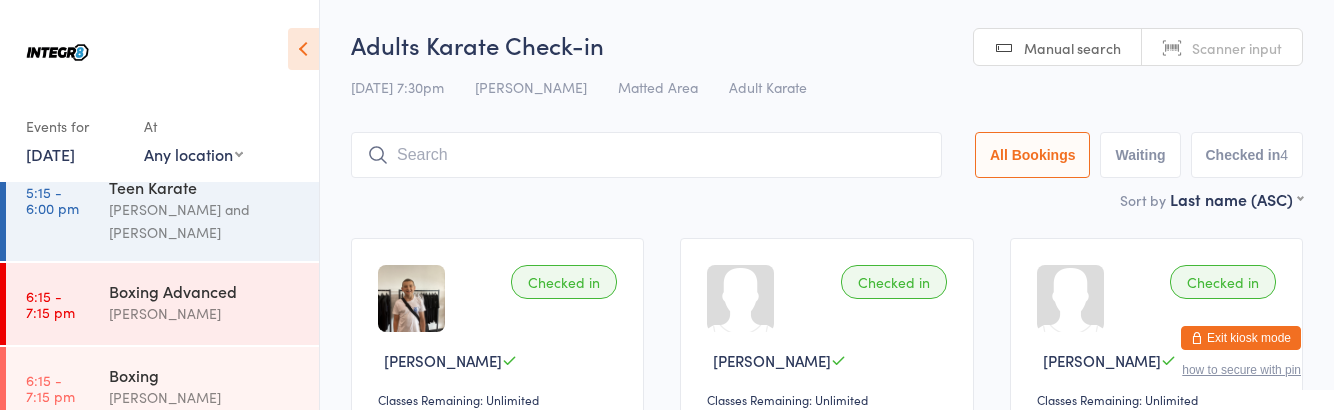 scroll, scrollTop: 306, scrollLeft: 0, axis: vertical 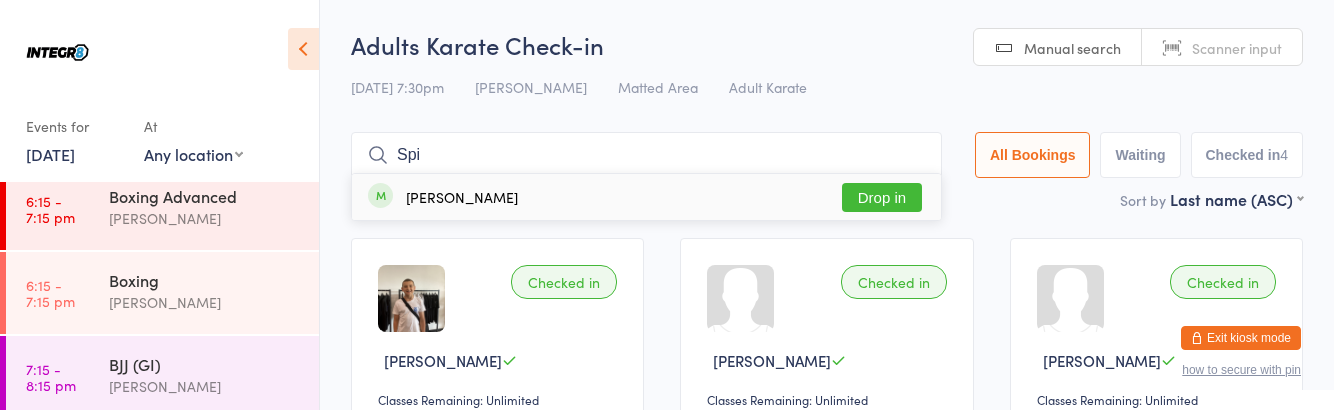 type on "Spi" 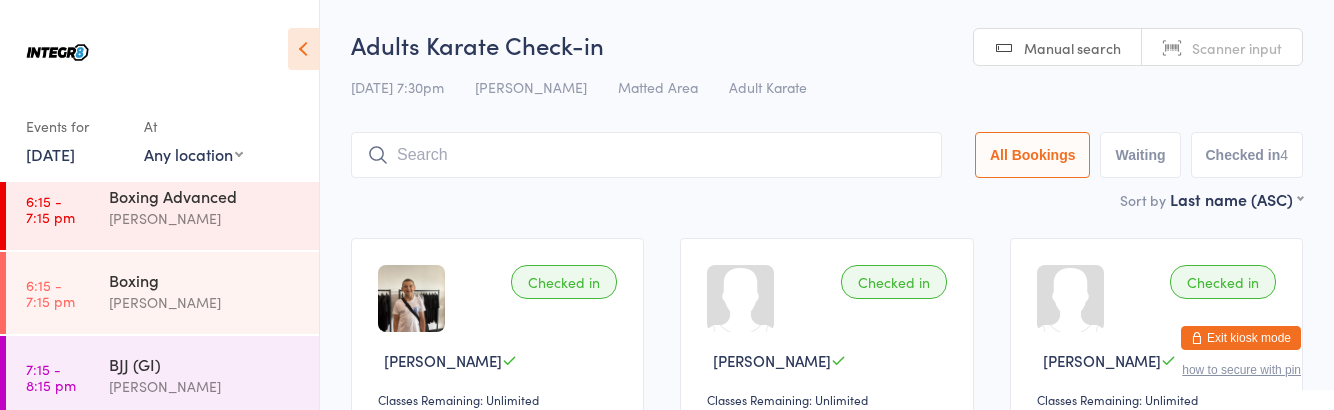 scroll, scrollTop: 306, scrollLeft: 0, axis: vertical 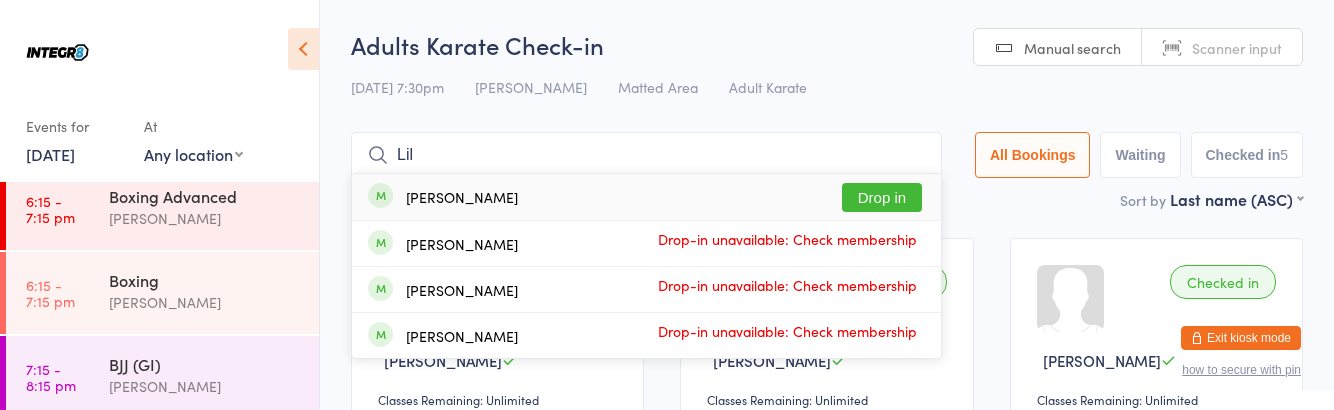 type on "Lil" 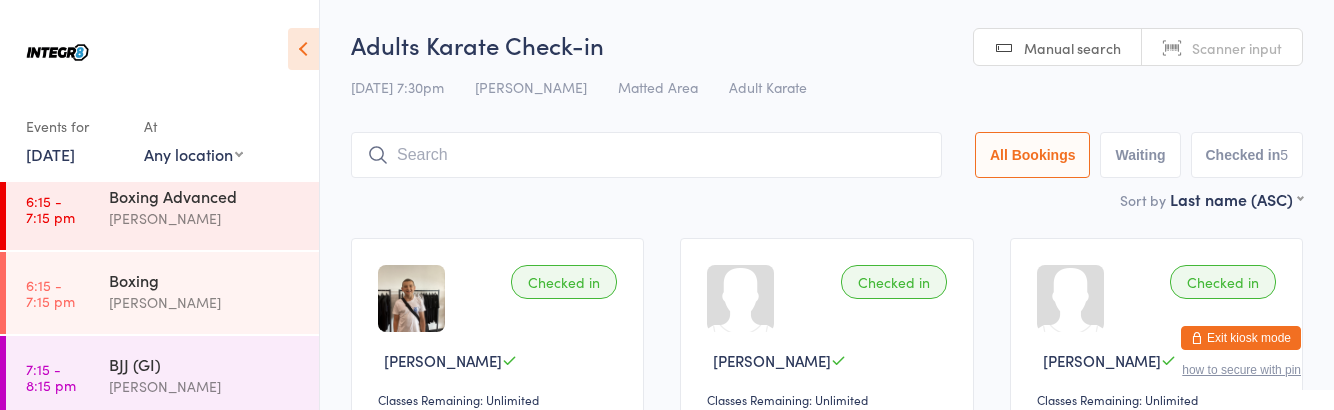 scroll, scrollTop: 306, scrollLeft: 0, axis: vertical 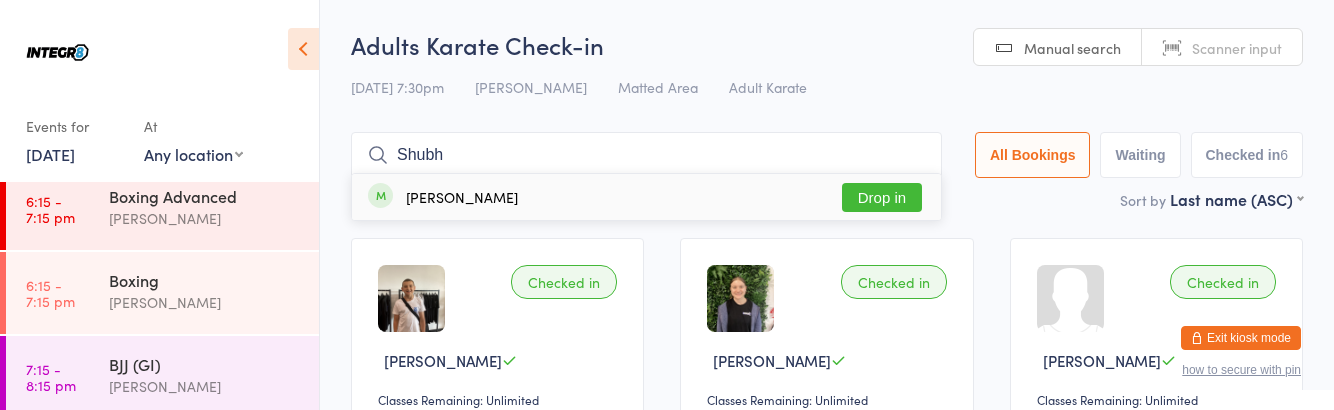 type on "Shubh" 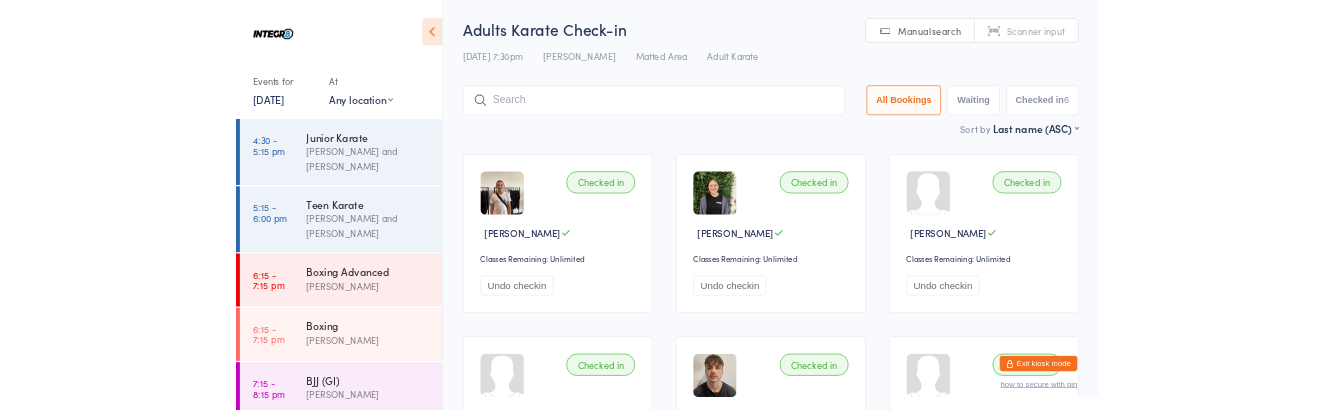 scroll, scrollTop: 306, scrollLeft: 0, axis: vertical 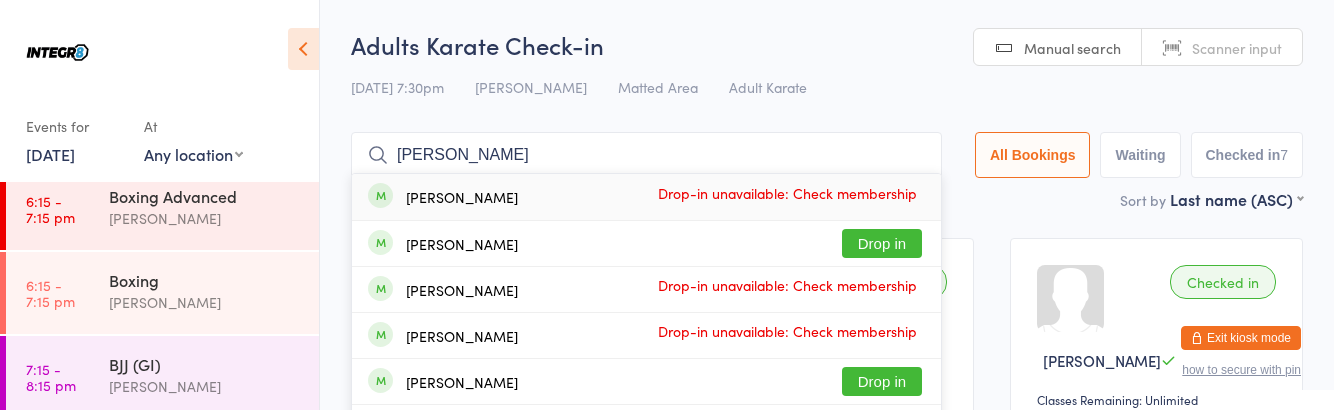 type on "Jason" 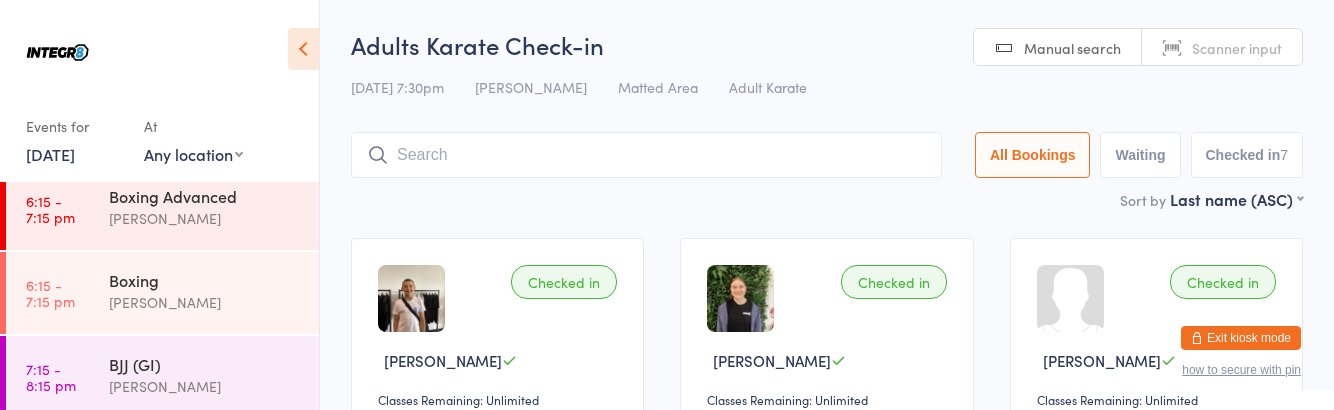 scroll, scrollTop: 306, scrollLeft: 0, axis: vertical 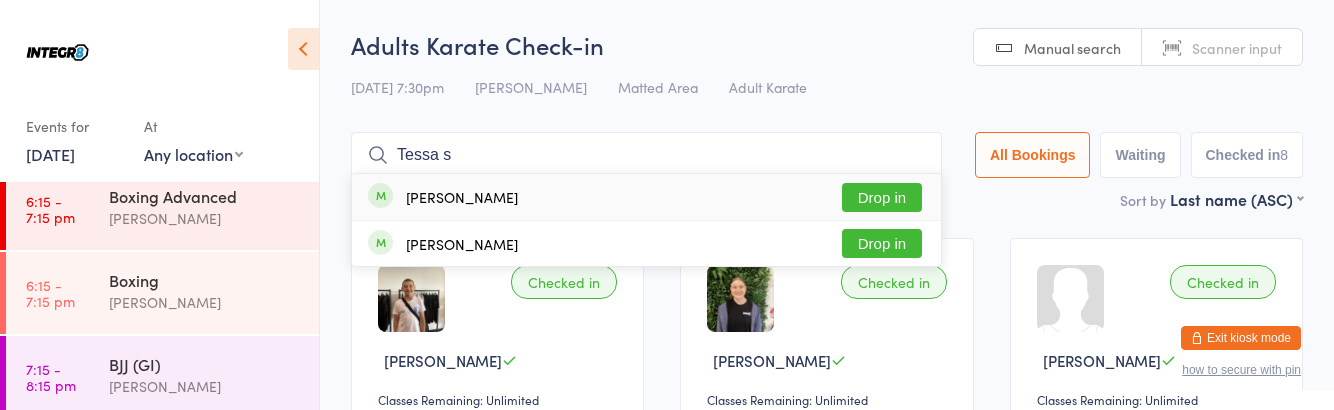 type on "Tessa s" 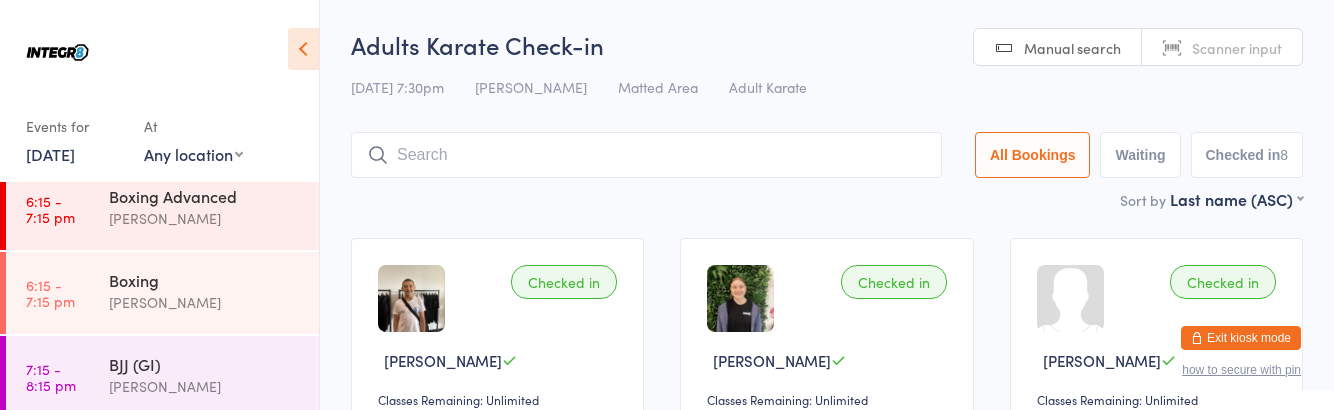scroll, scrollTop: 306, scrollLeft: 0, axis: vertical 